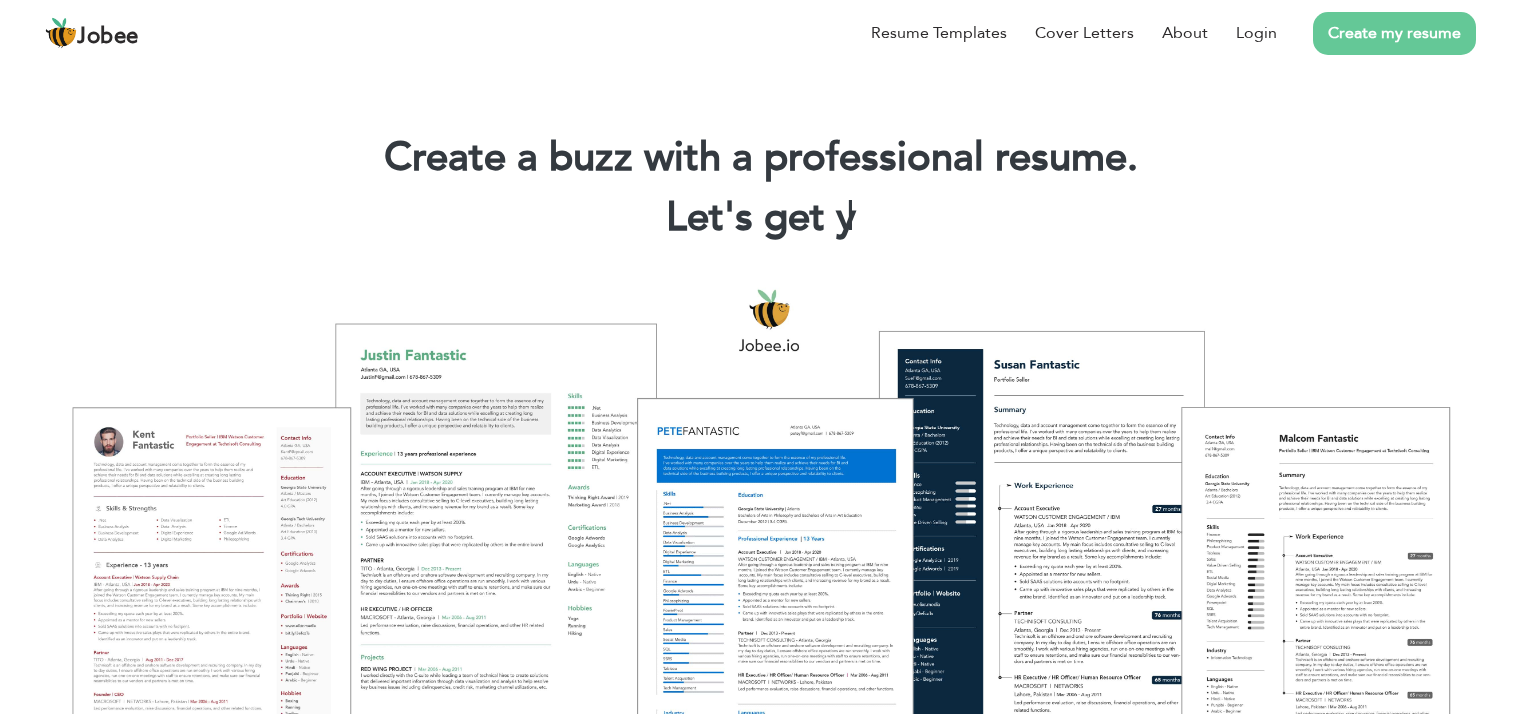 scroll, scrollTop: 0, scrollLeft: 0, axis: both 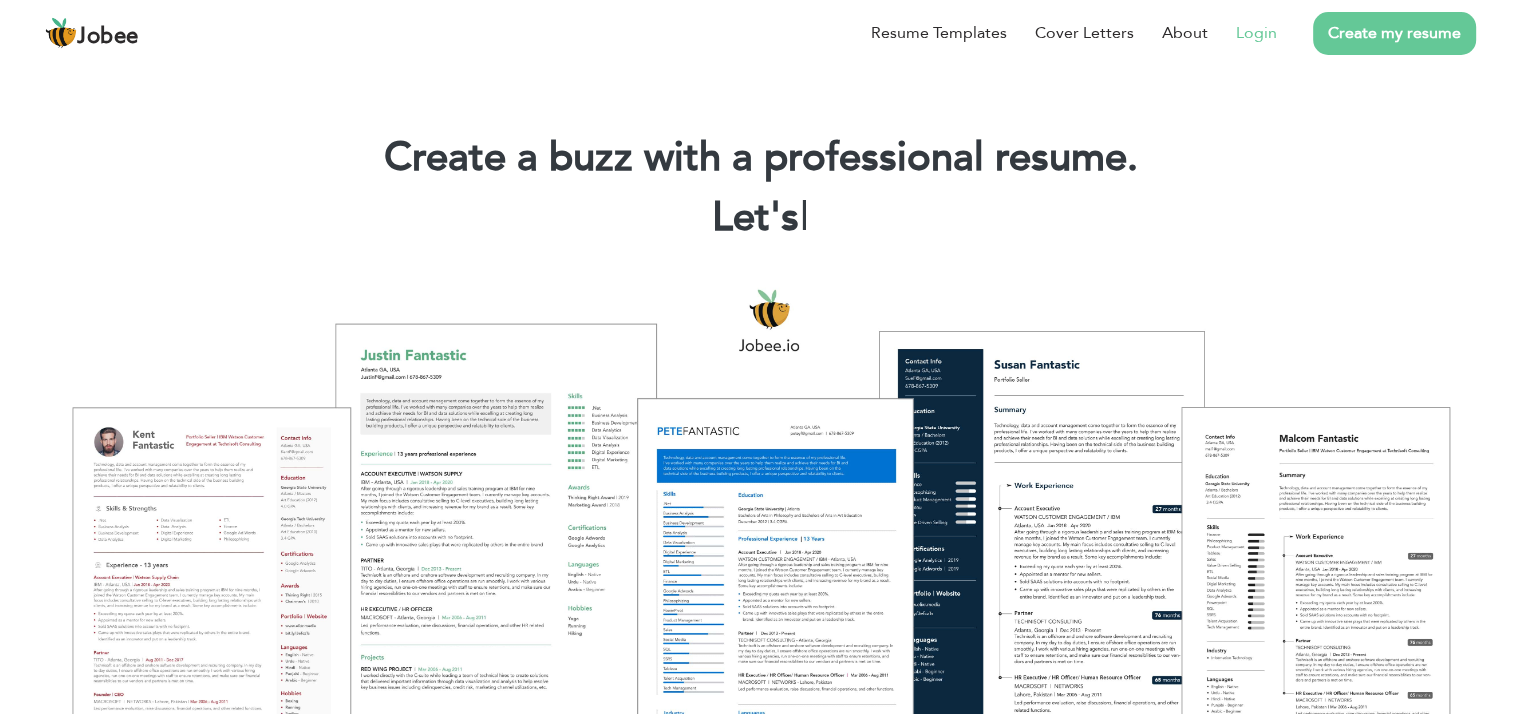 click on "Login" at bounding box center (1256, 33) 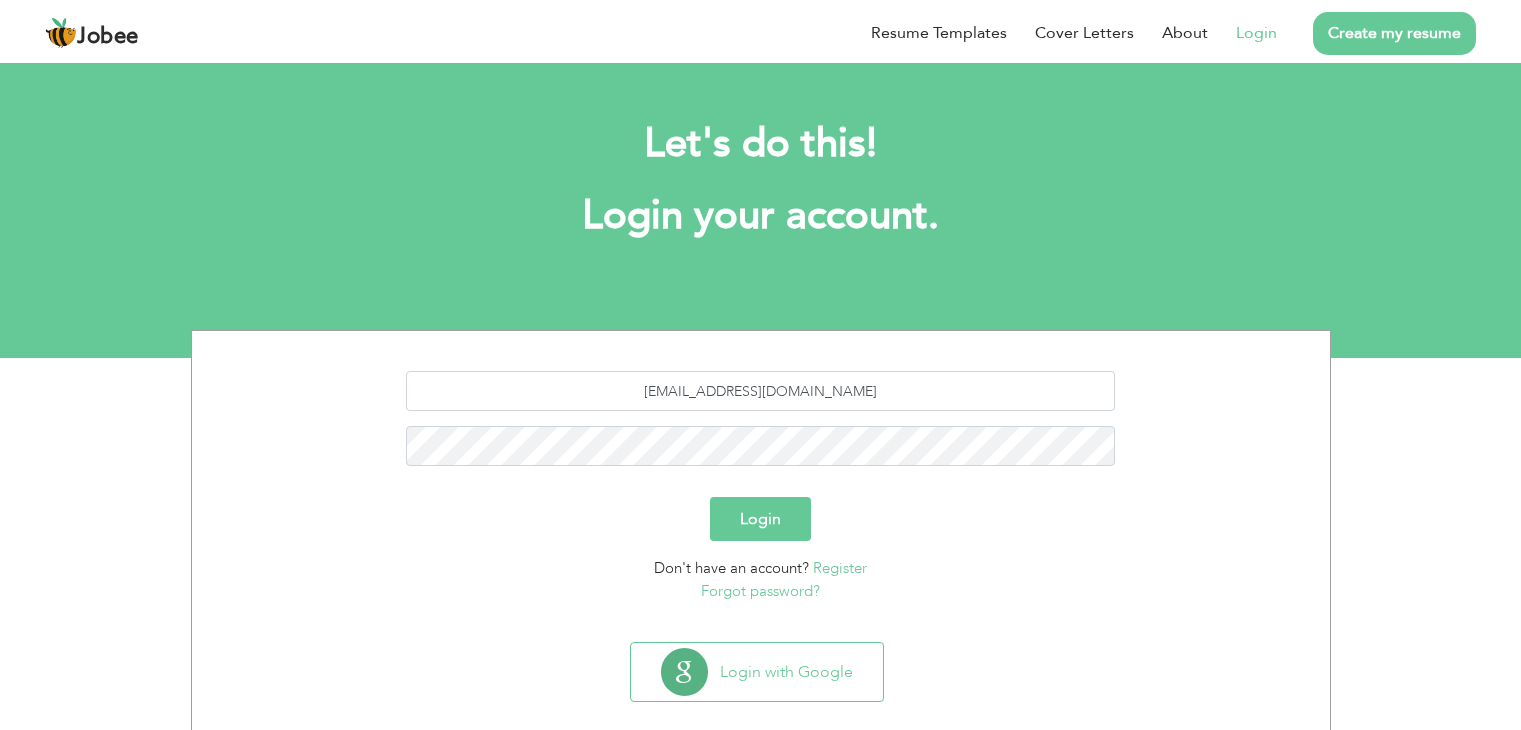 scroll, scrollTop: 0, scrollLeft: 0, axis: both 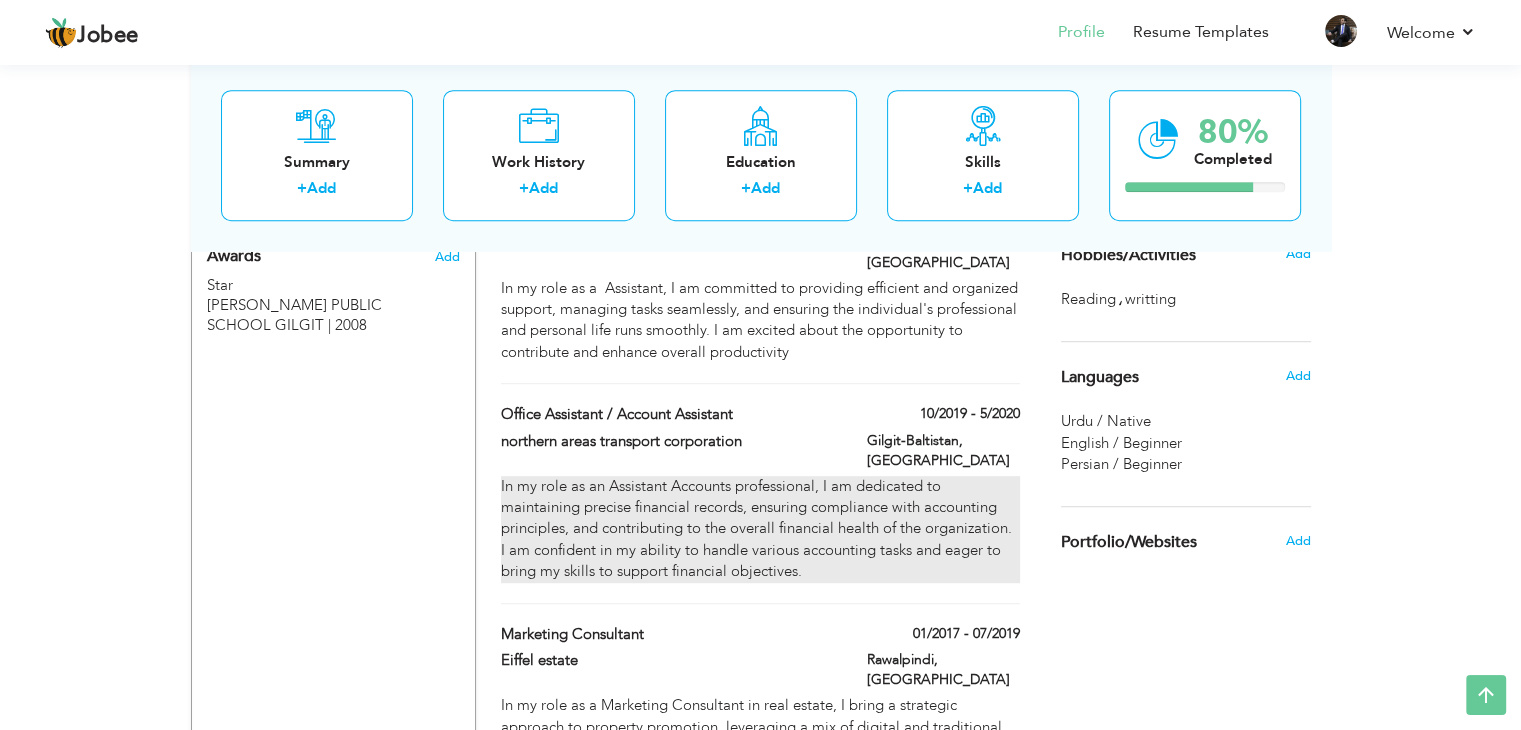 click on "In my role as an Assistant Accounts professional, I am dedicated to maintaining precise financial records, ensuring compliance with accounting principles, and contributing to the overall financial health of the organization. I am confident in my ability to handle various accounting tasks and eager to bring my skills to support financial objectives." at bounding box center (760, 529) 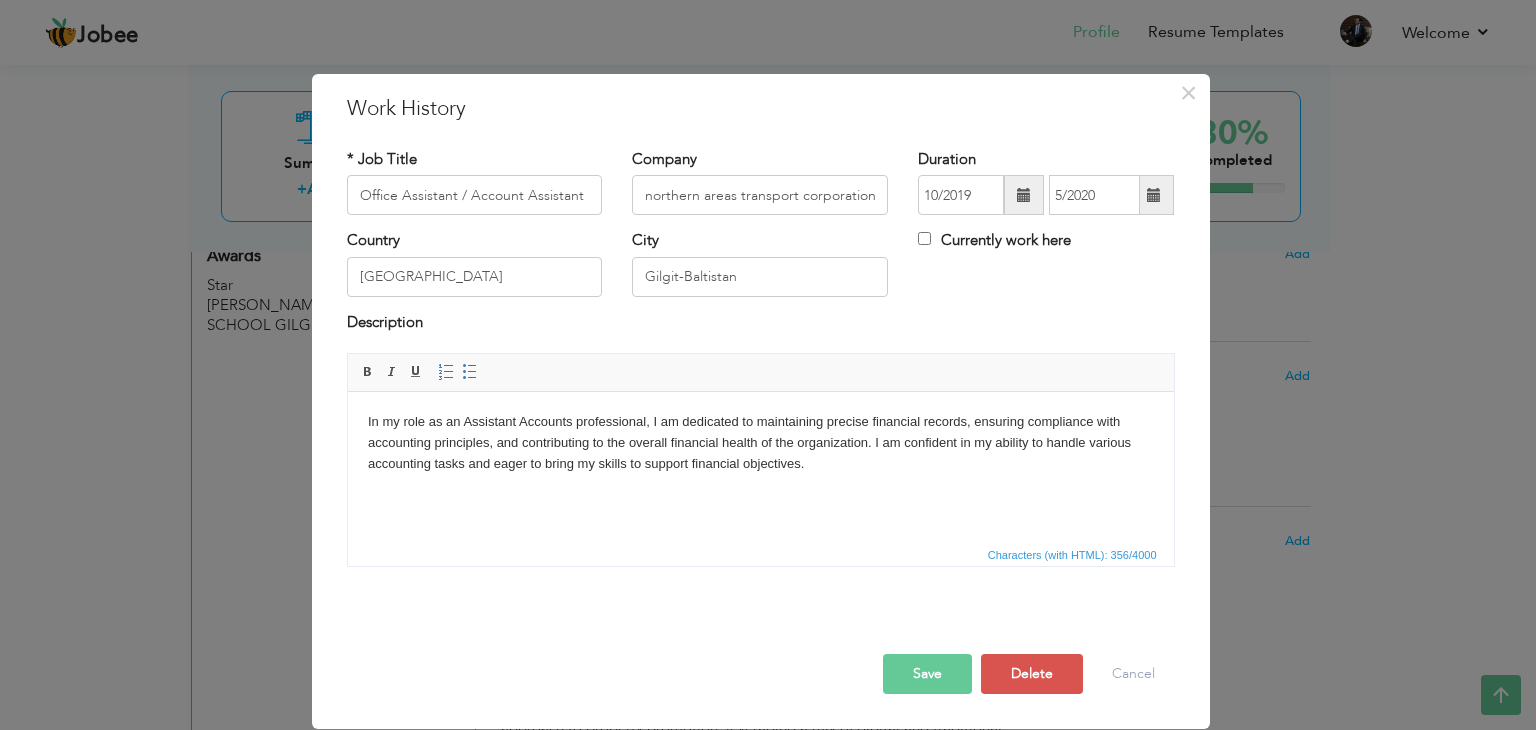 click on "In my role as an Assistant Accounts professional, I am dedicated to maintaining precise financial records, ensuring compliance with accounting principles, and contributing to the overall financial health of the organization. I am confident in my ability to handle various accounting tasks and eager to bring my skills to support financial objectives." at bounding box center (760, 443) 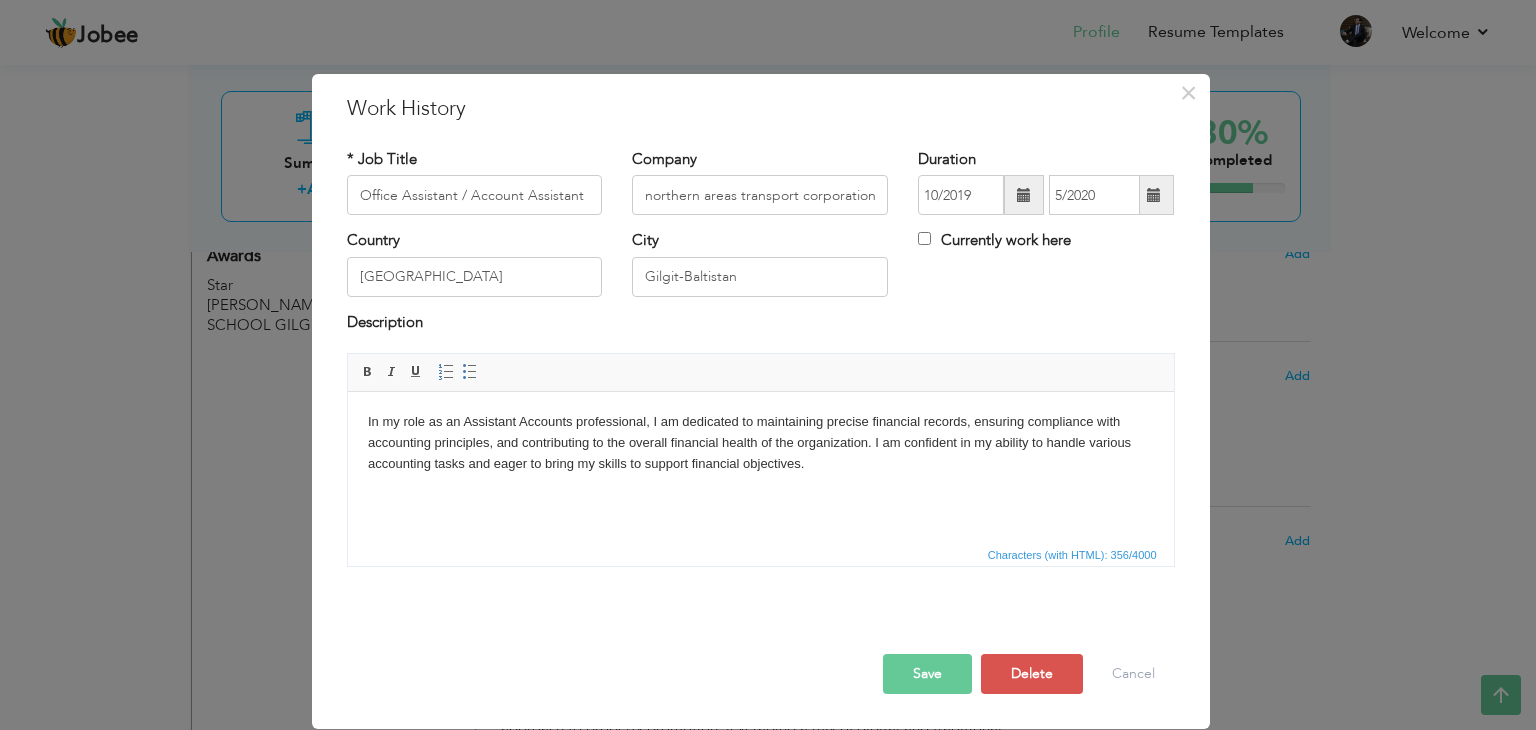 copy on "In my role as an Assistant Accounts professional, I am dedicated to maintaining precise financial records, ensuring compliance with accounting principles, and contributing to the overall financial health of the organization. I am confident in my ability to handle various accounting tasks and eager to bring my skills to support financial objectives." 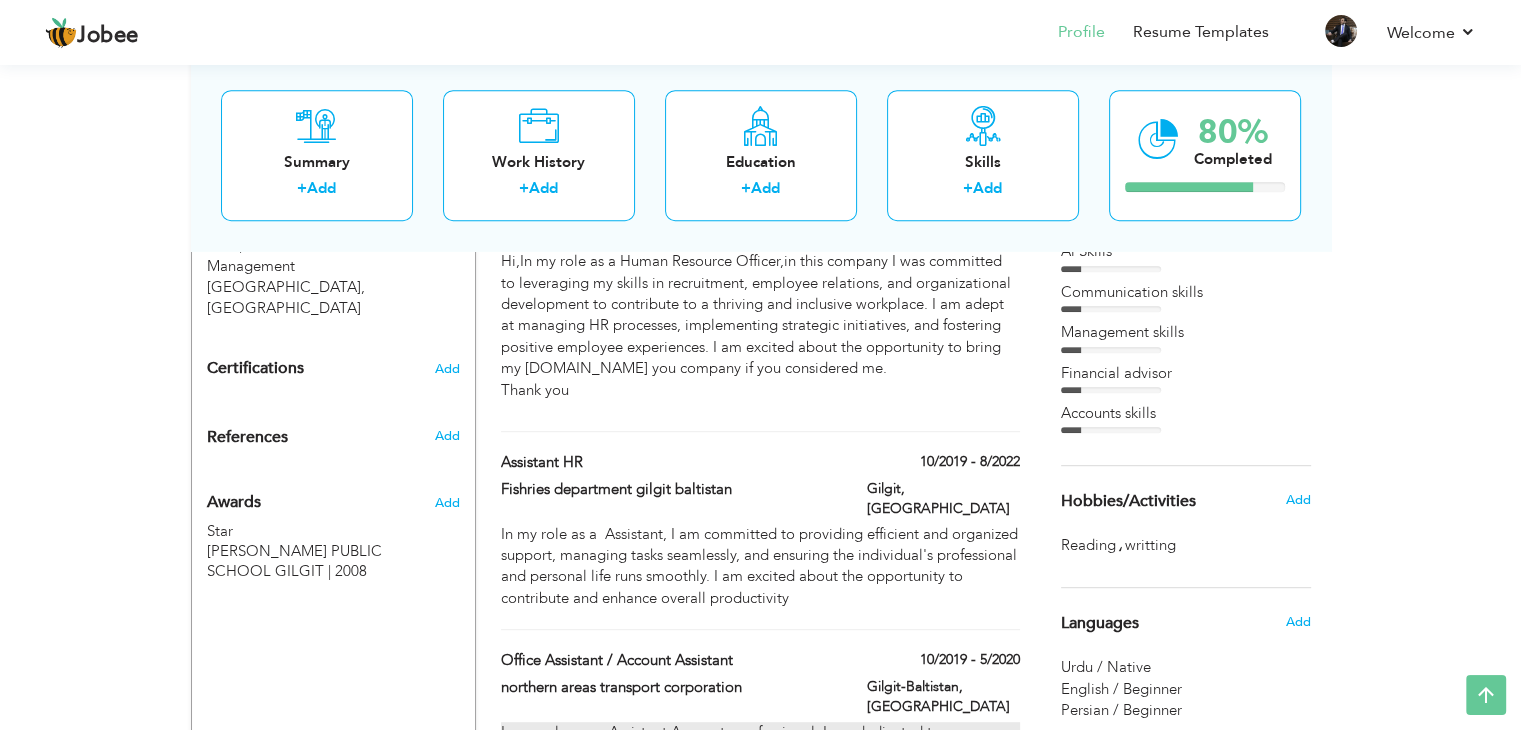 scroll, scrollTop: 934, scrollLeft: 0, axis: vertical 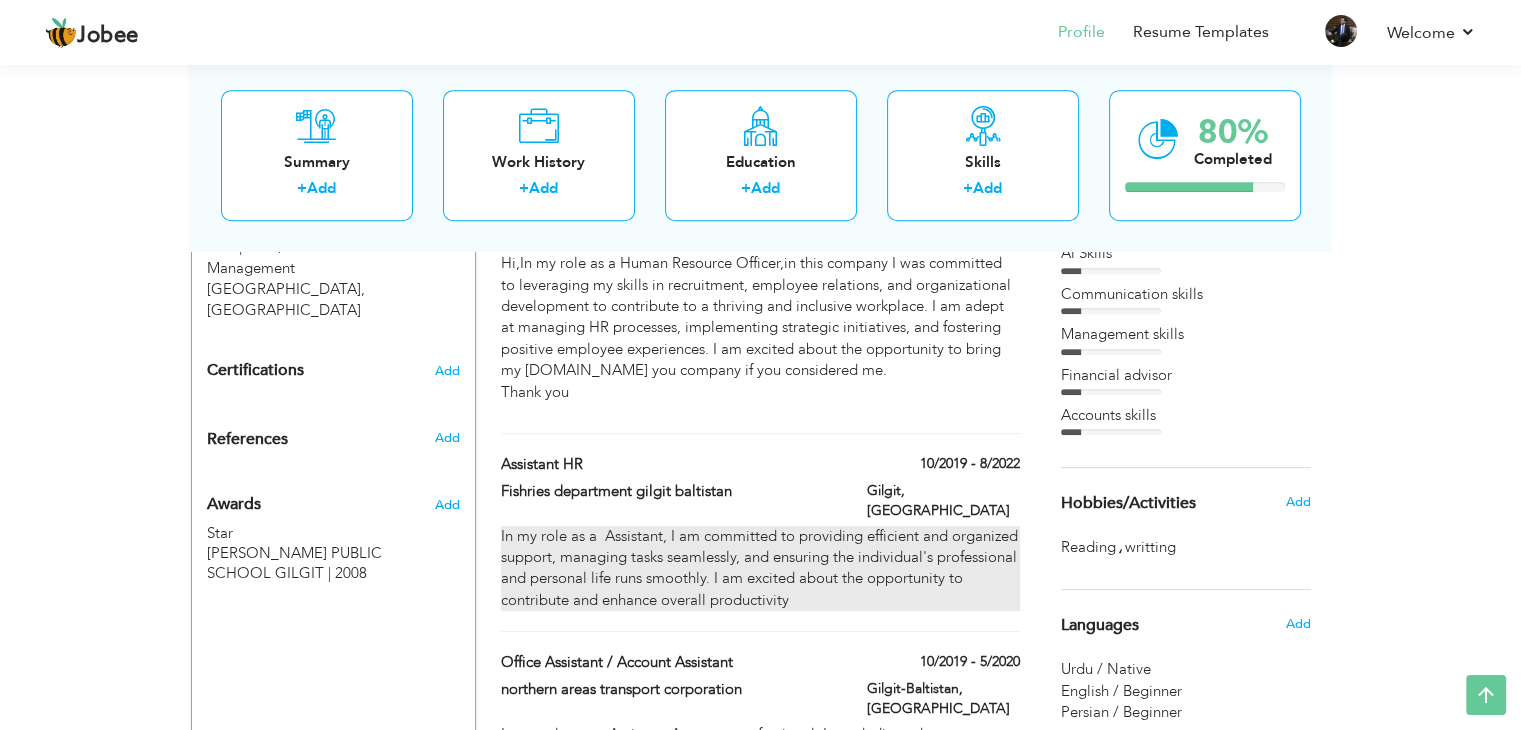 click on "In my role as a  Assistant, I am committed to providing efficient and organized support, managing tasks seamlessly, and ensuring the individual's professional and personal life runs smoothly. I am excited about the opportunity to contribute and enhance overall productivity" at bounding box center (760, 569) 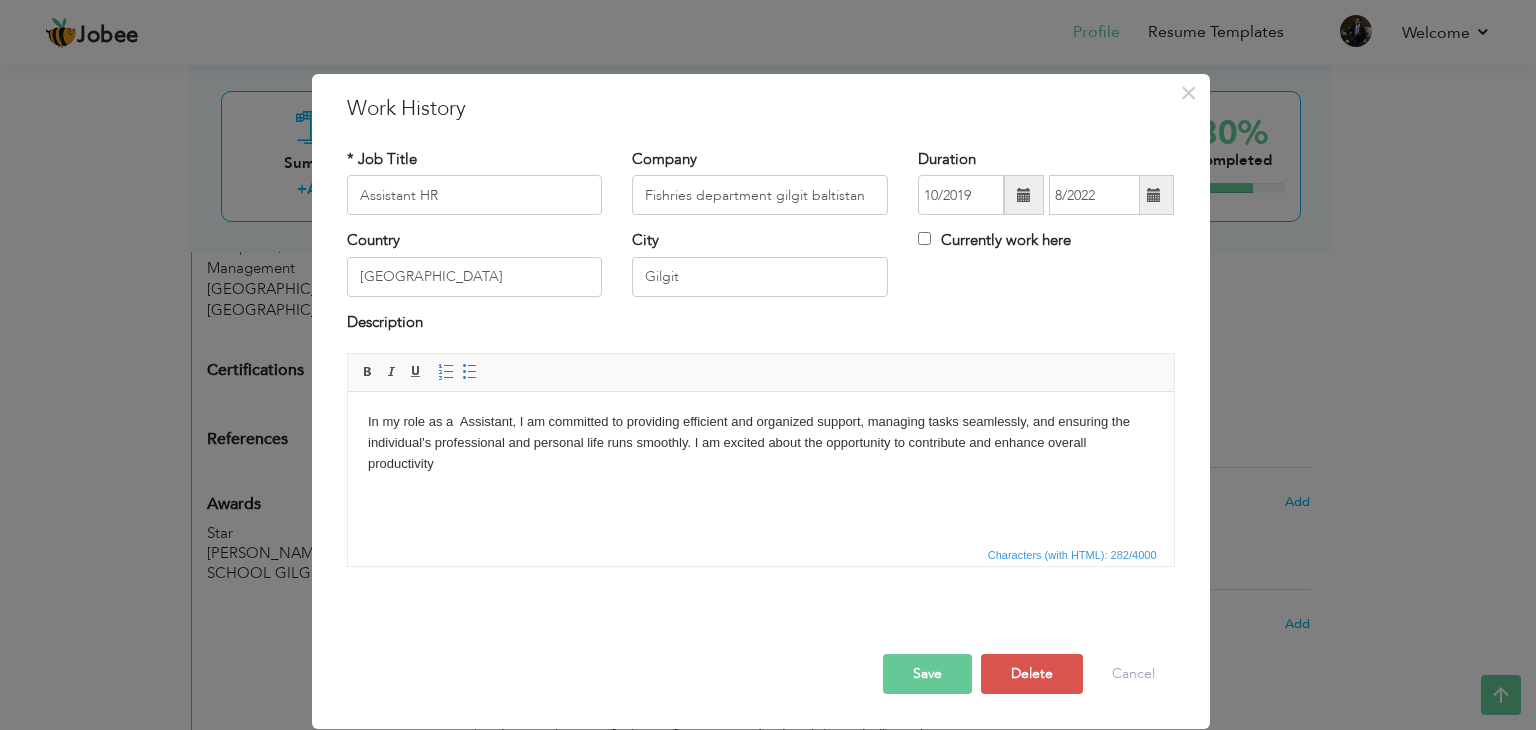 click on "In my role as a  Assistant, I am committed to providing efficient and organized support, managing tasks seamlessly, and ensuring the individual's professional and personal life runs smoothly. I am excited about the opportunity to contribute and enhance overall productivity" at bounding box center (760, 443) 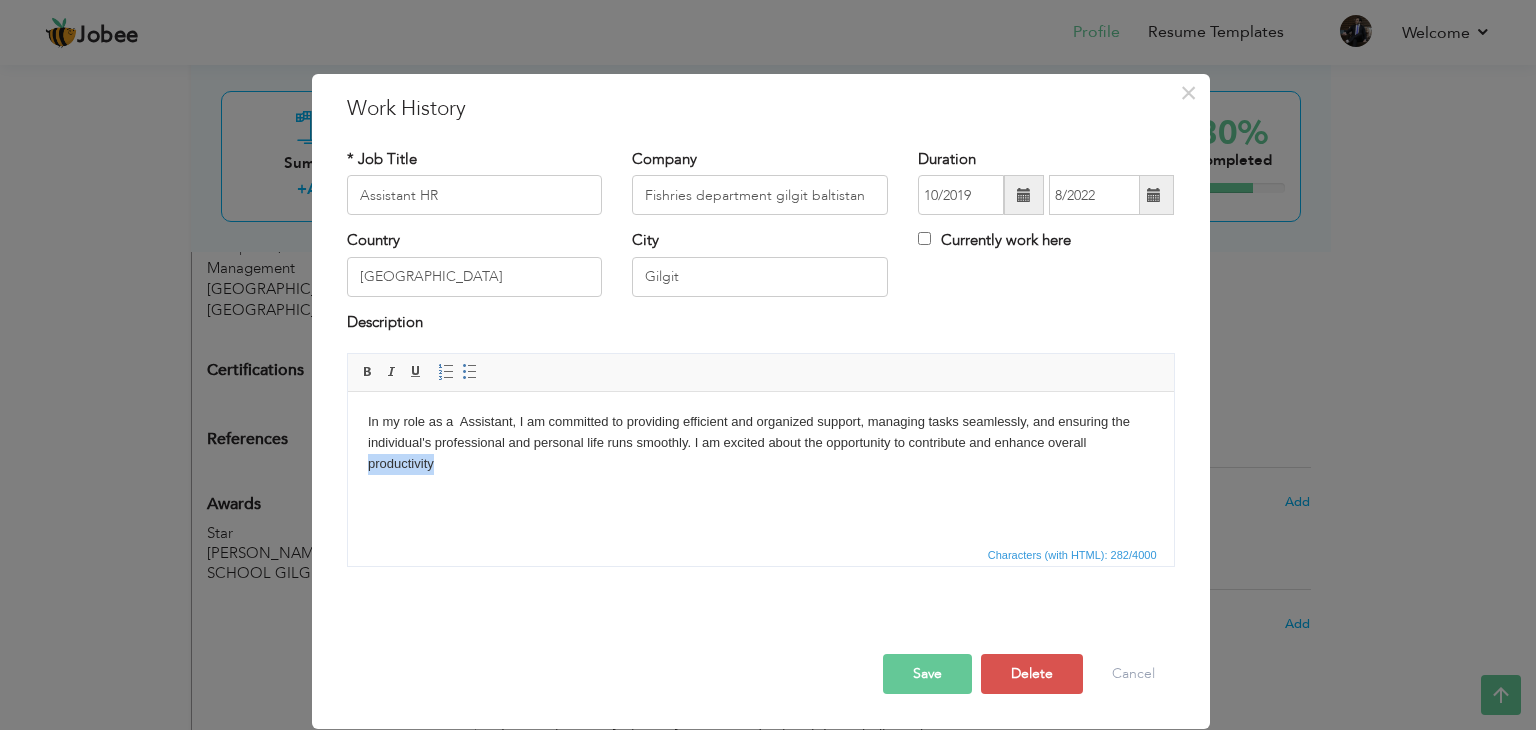 click on "In my role as a  Assistant, I am committed to providing efficient and organized support, managing tasks seamlessly, and ensuring the individual's professional and personal life runs smoothly. I am excited about the opportunity to contribute and enhance overall productivity" at bounding box center (760, 443) 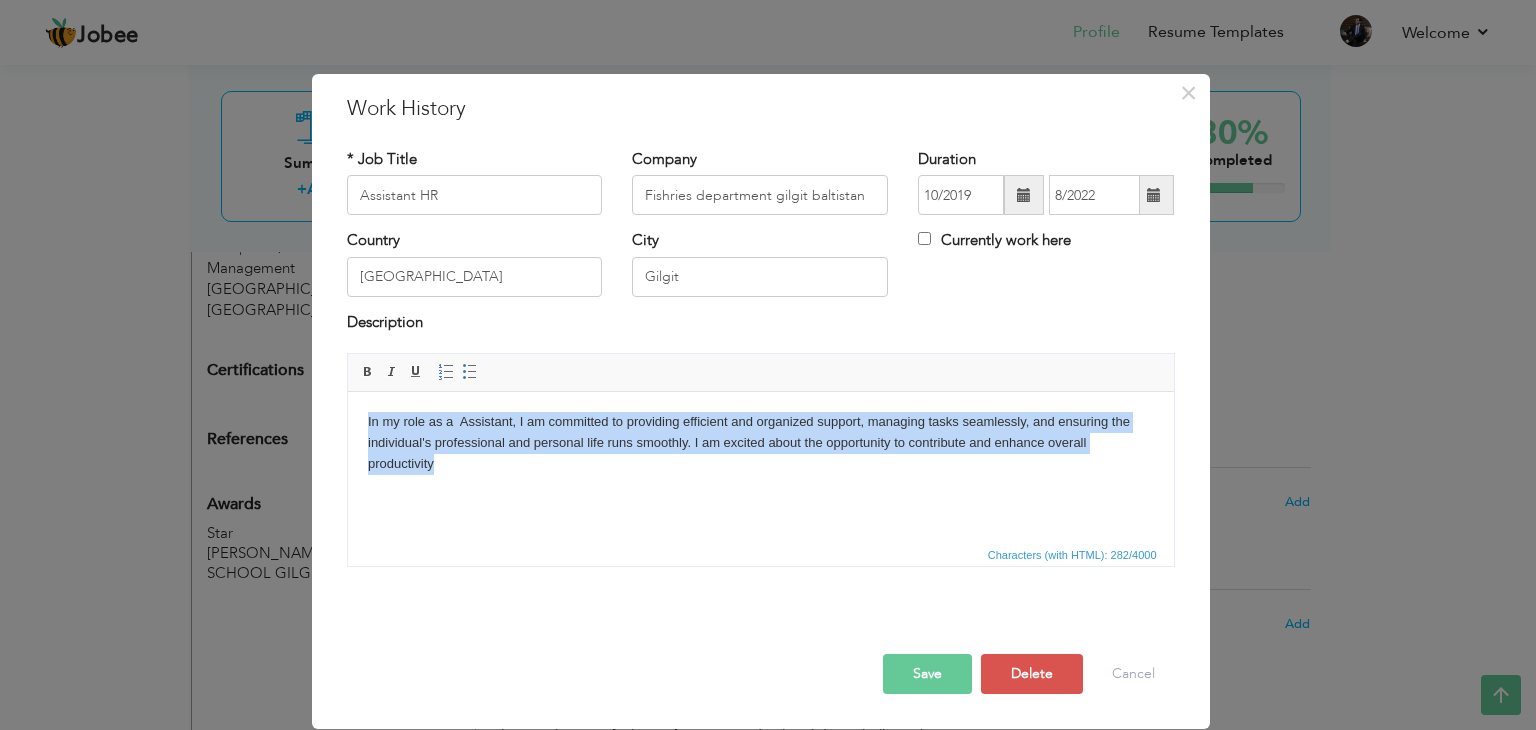 copy on "In my role as a  Assistant, I am committed to providing efficient and organized support, managing tasks seamlessly, and ensuring the individual's professional and personal life runs smoothly. I am excited about the opportunity to contribute and enhance overall productivity" 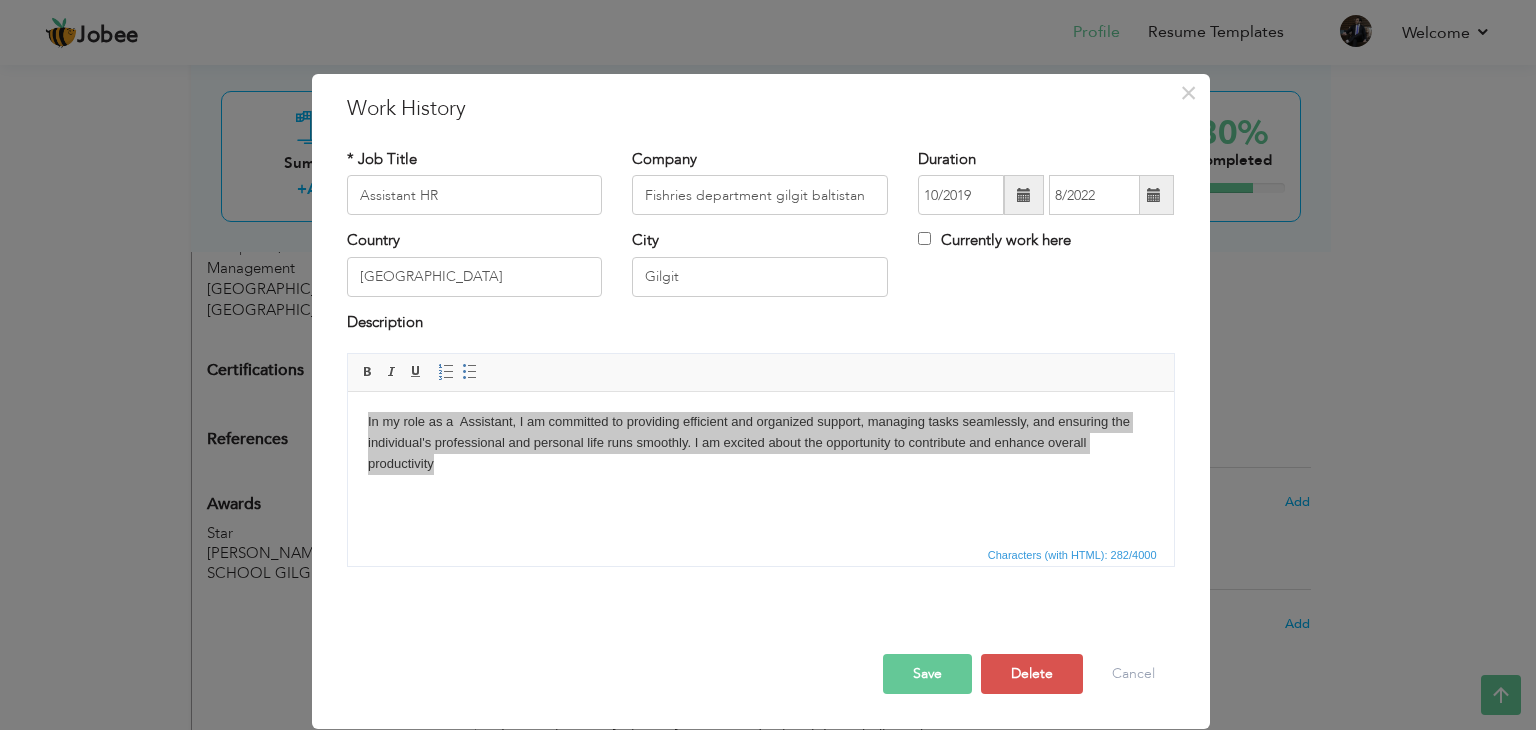 click on "×
Work History
* Job Title
Assistant HR
Company
Fishries department gilgit baltistan
Duration 10/2019 8/2022 Country" at bounding box center (768, 365) 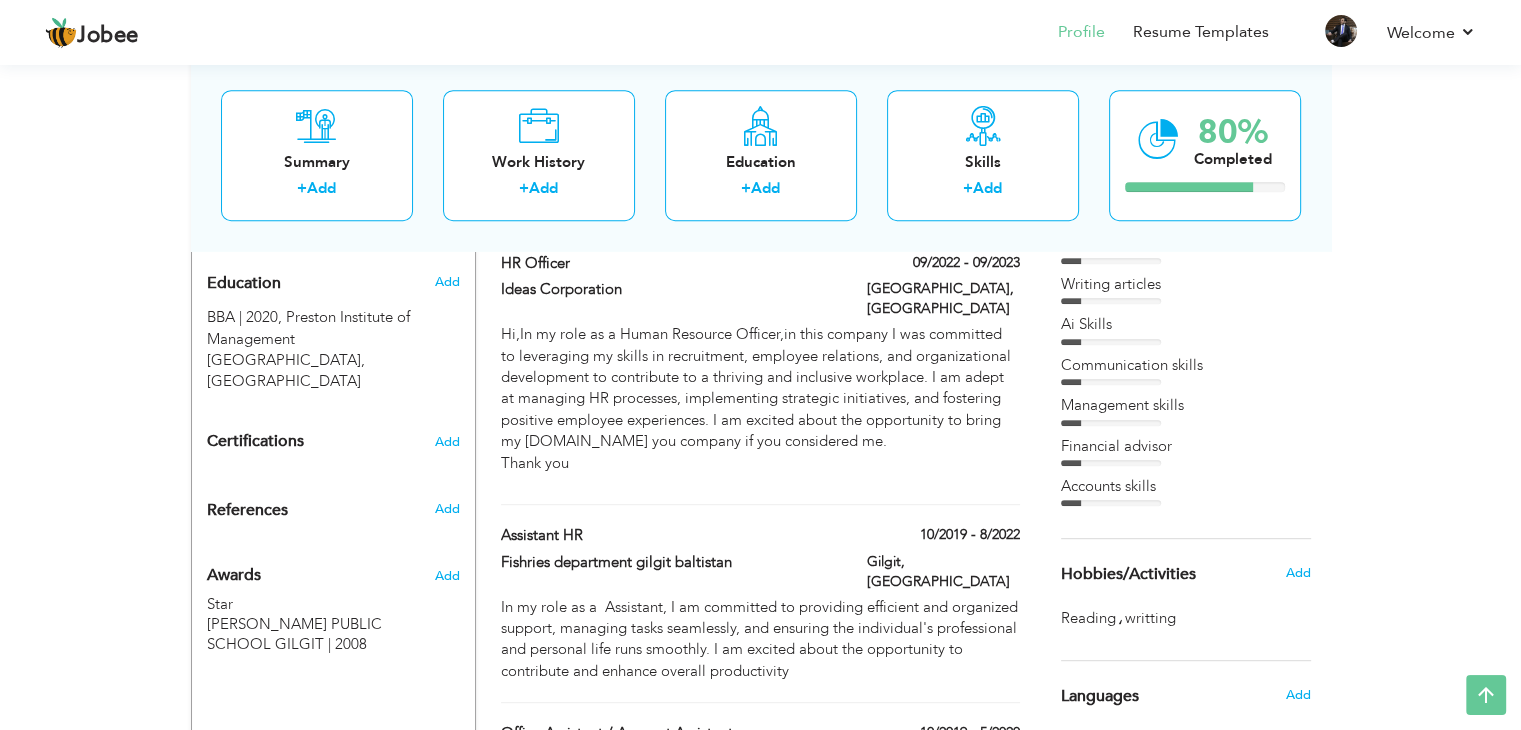 scroll, scrollTop: 862, scrollLeft: 0, axis: vertical 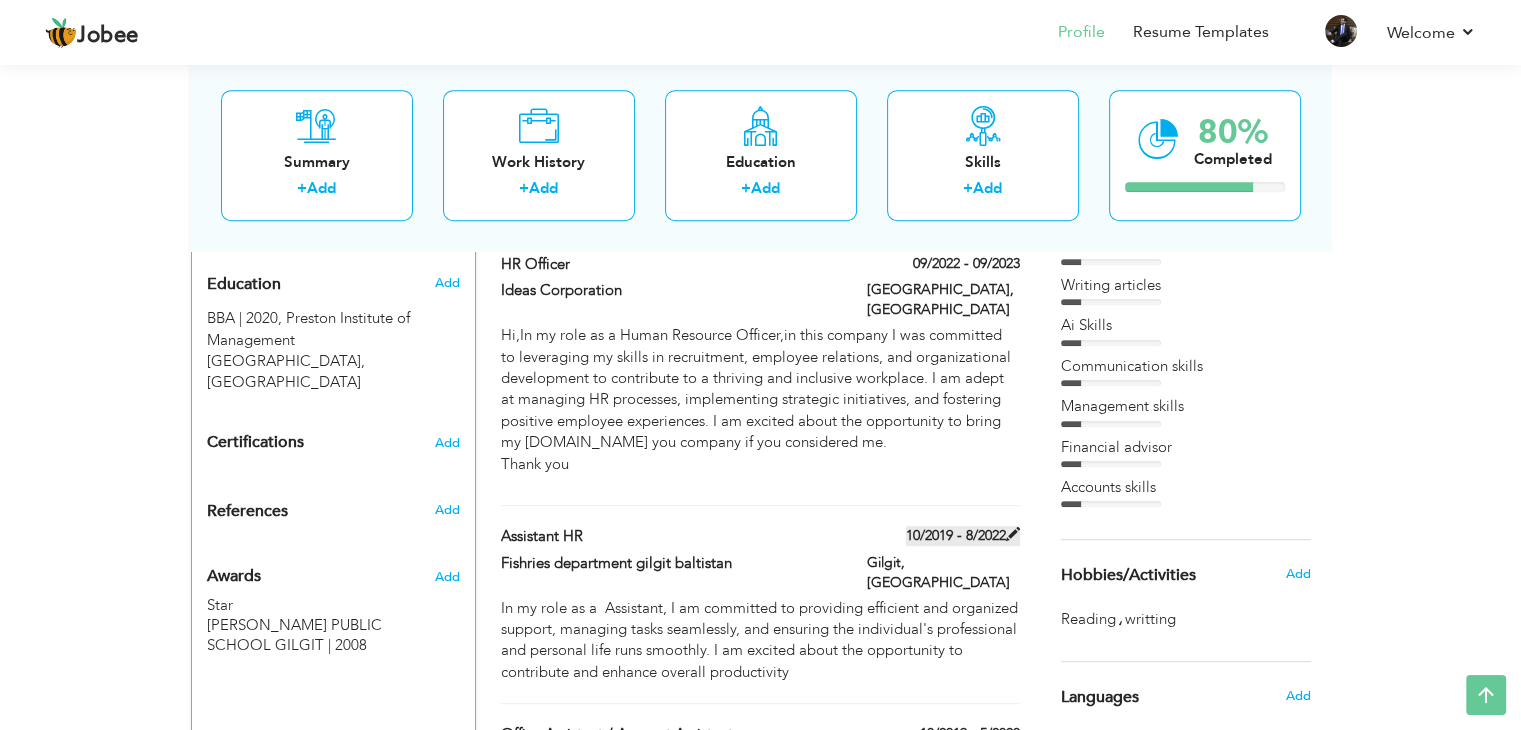 click on "10/2019 - 8/2022" at bounding box center [963, 536] 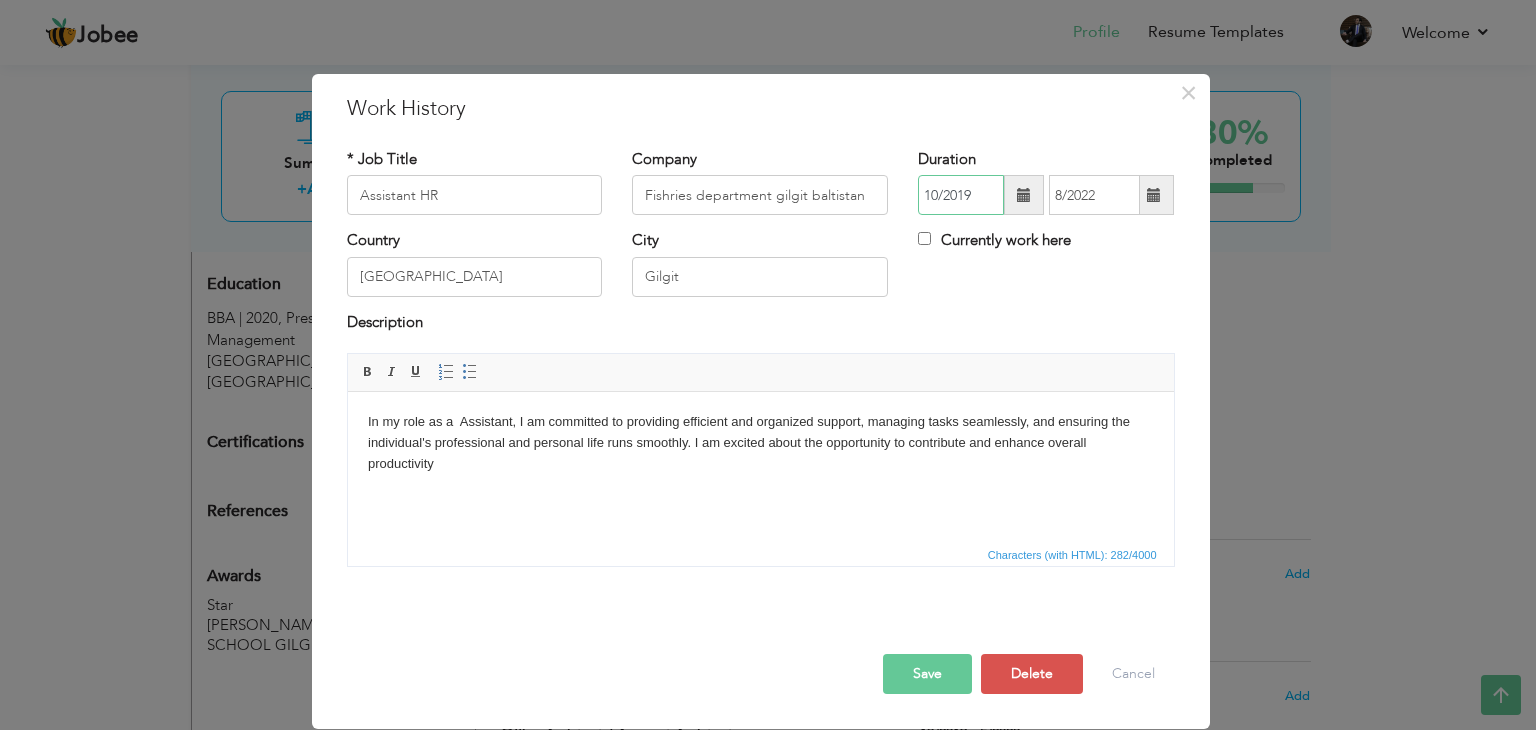click on "10/2019" at bounding box center [961, 195] 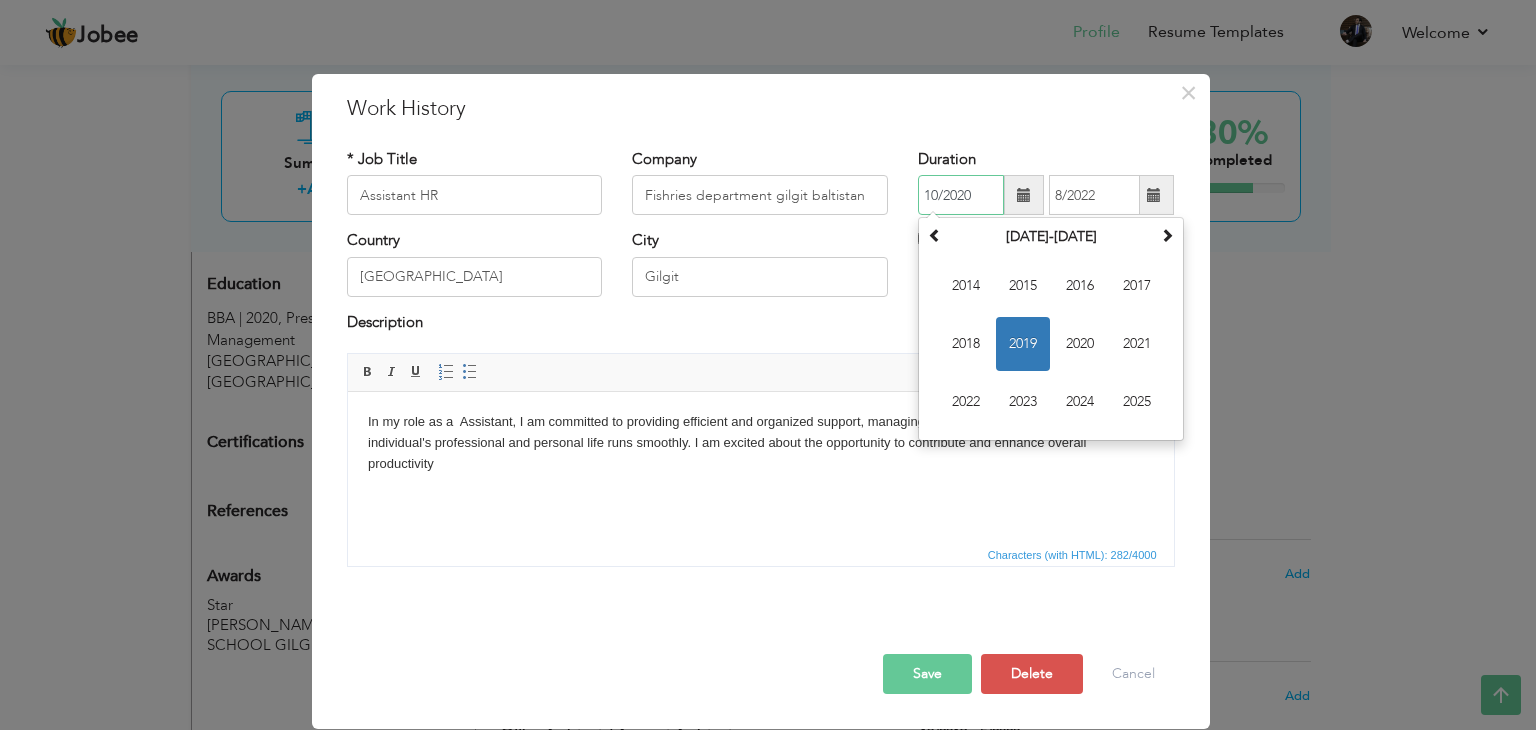type on "10/2020" 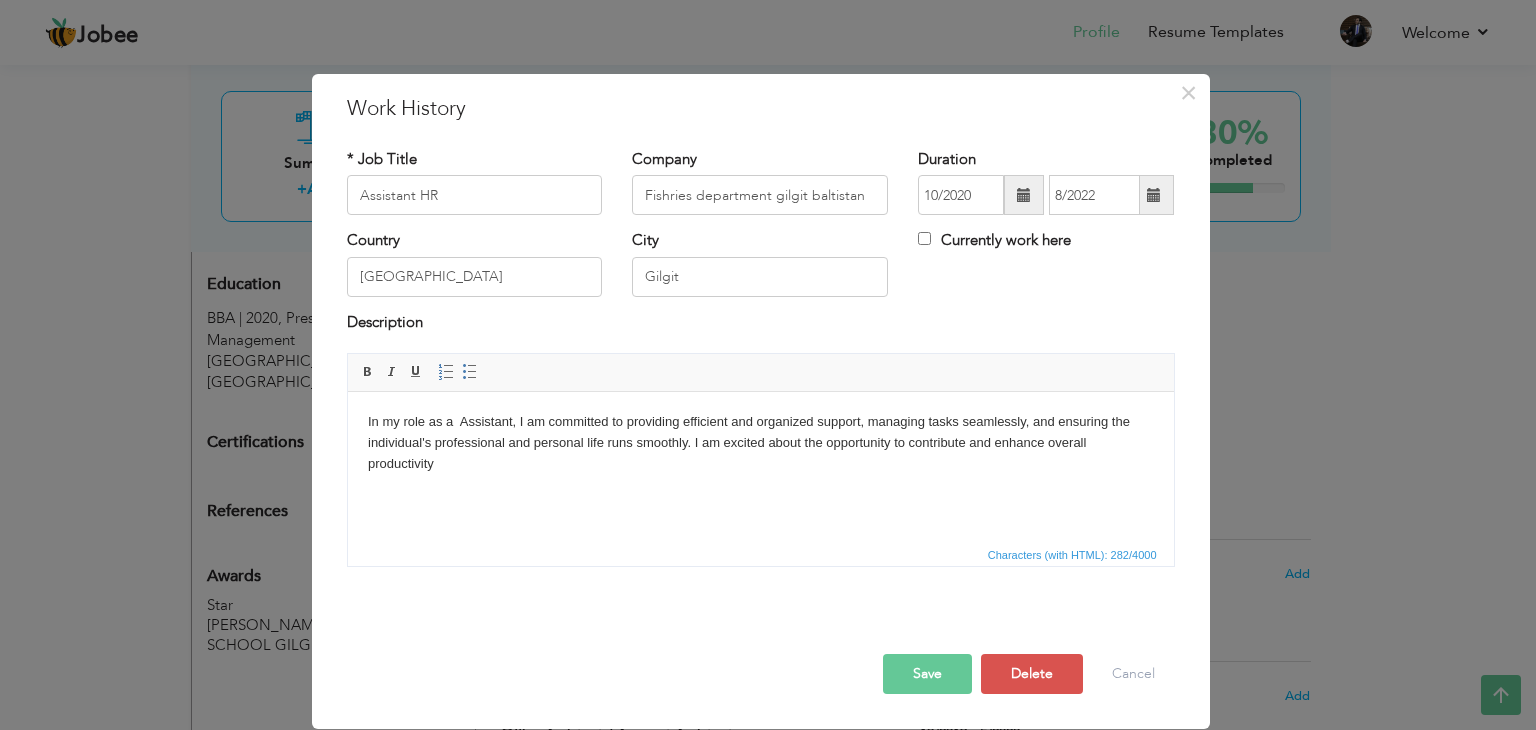 click on "Save" at bounding box center (927, 674) 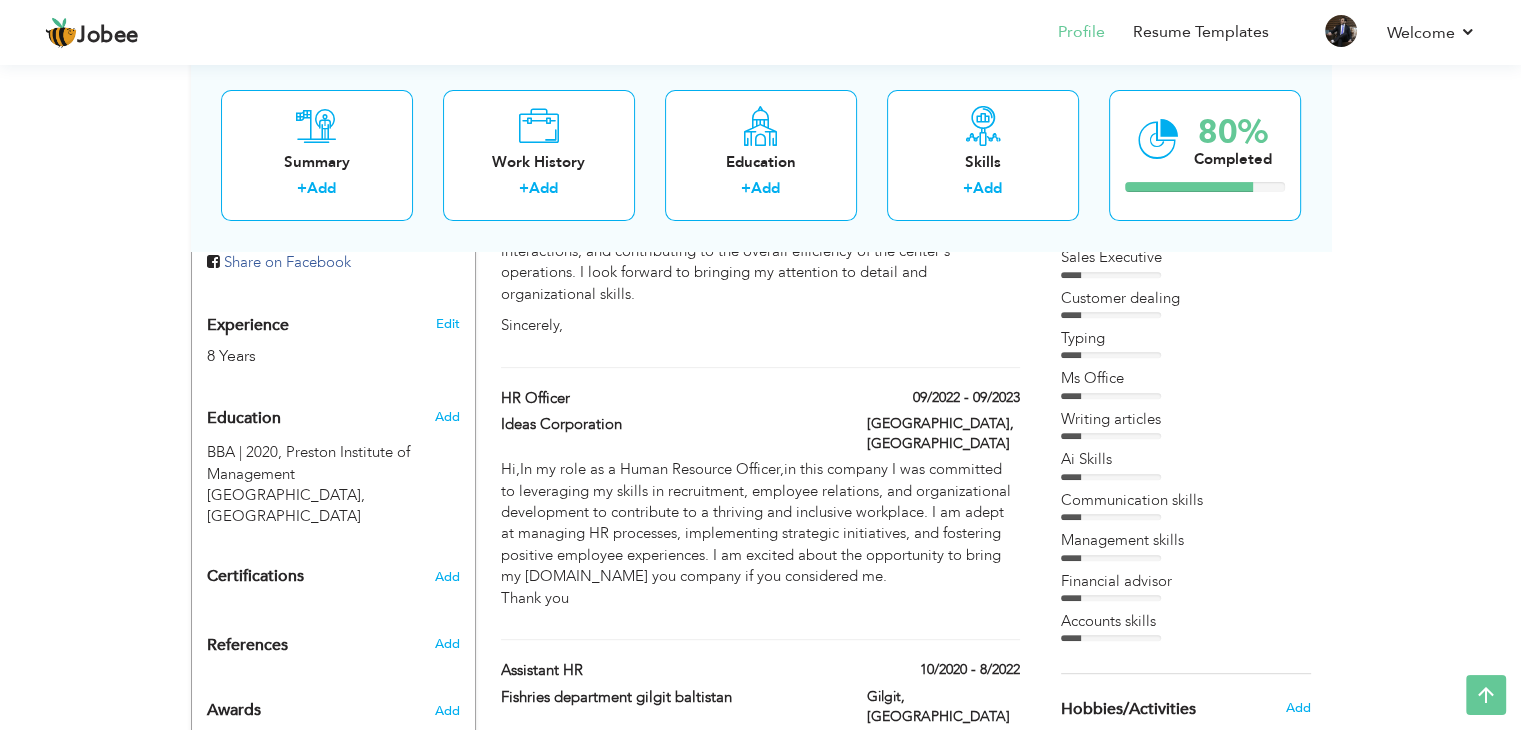 scroll, scrollTop: 725, scrollLeft: 0, axis: vertical 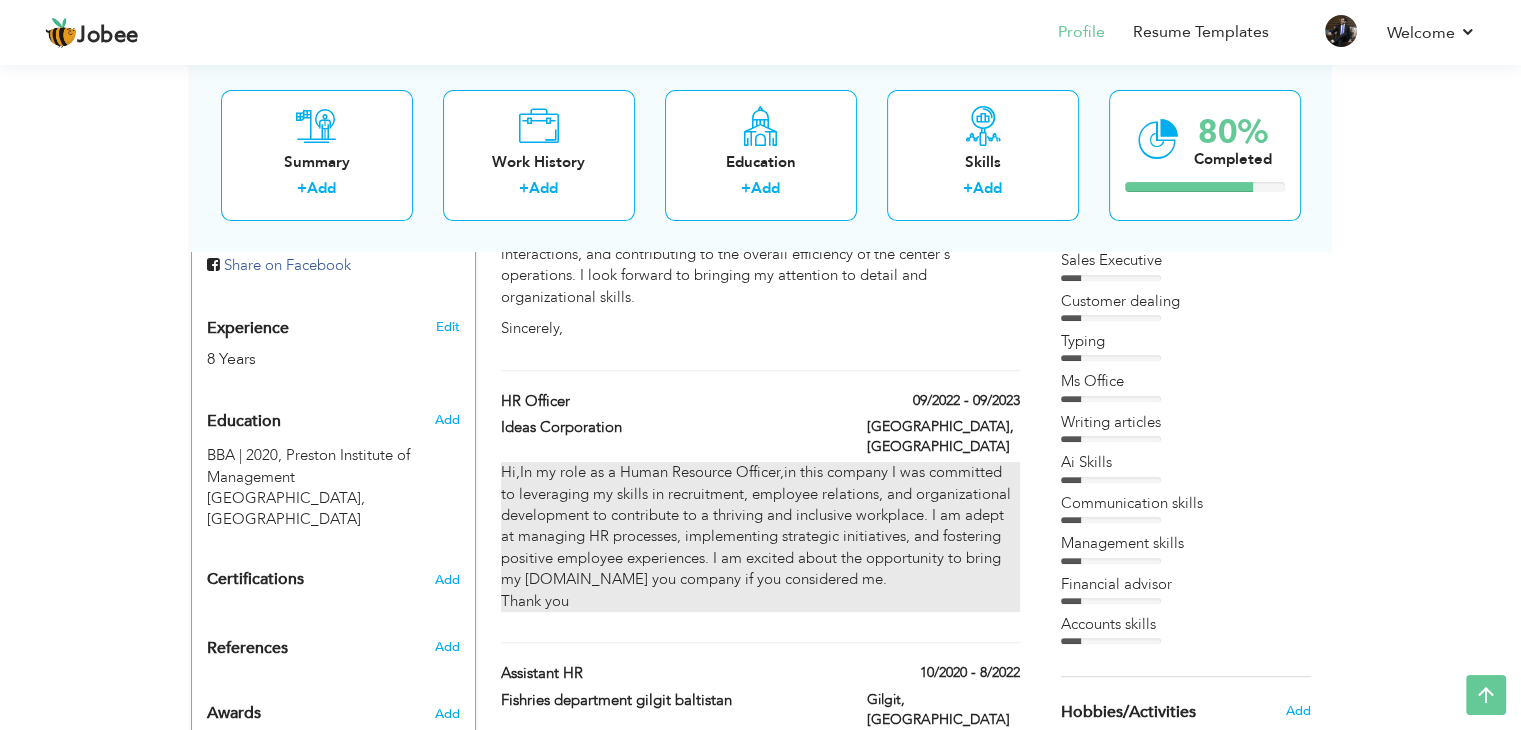 click on "Hi,In my role as a Human Resource Officer,in this company I was committed to leveraging my skills in recruitment, employee relations, and organizational development to contribute to a thriving and inclusive workplace. I am adept at managing HR processes, implementing strategic initiatives, and fostering positive employee experiences. I am excited about the opportunity to bring my expertise.in you company if you considered me.
Thank you" at bounding box center (760, 537) 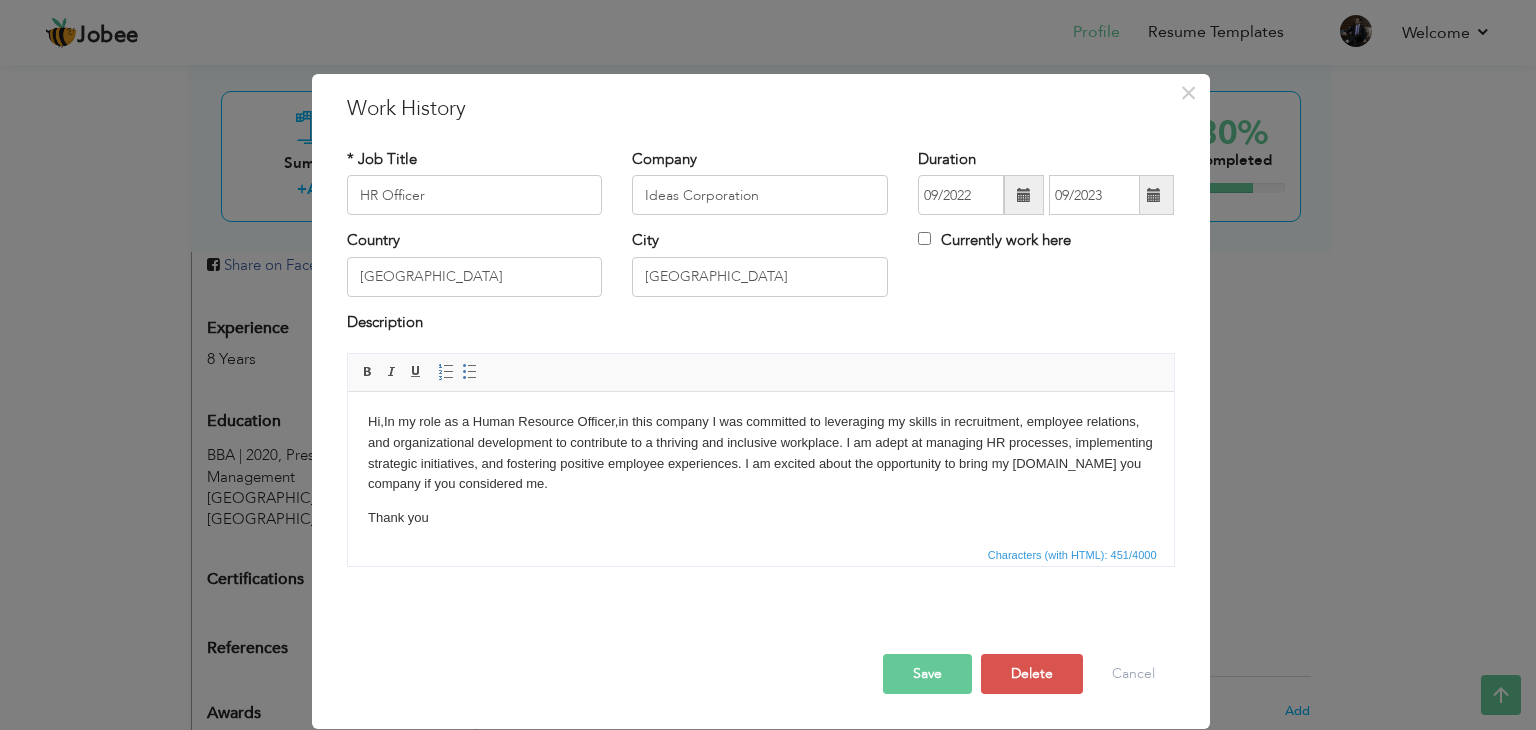 click on "Hi,In my role as a Human Resource Officer,in this company I was committed to leveraging my skills in recruitment, employee relations, and organizational development to contribute to a thriving and inclusive workplace. I am adept at managing HR processes, implementing strategic initiatives, and fostering positive employee experiences. I am excited about the opportunity to bring my expertise.in you company if you considered me.  Thank you" at bounding box center [760, 470] 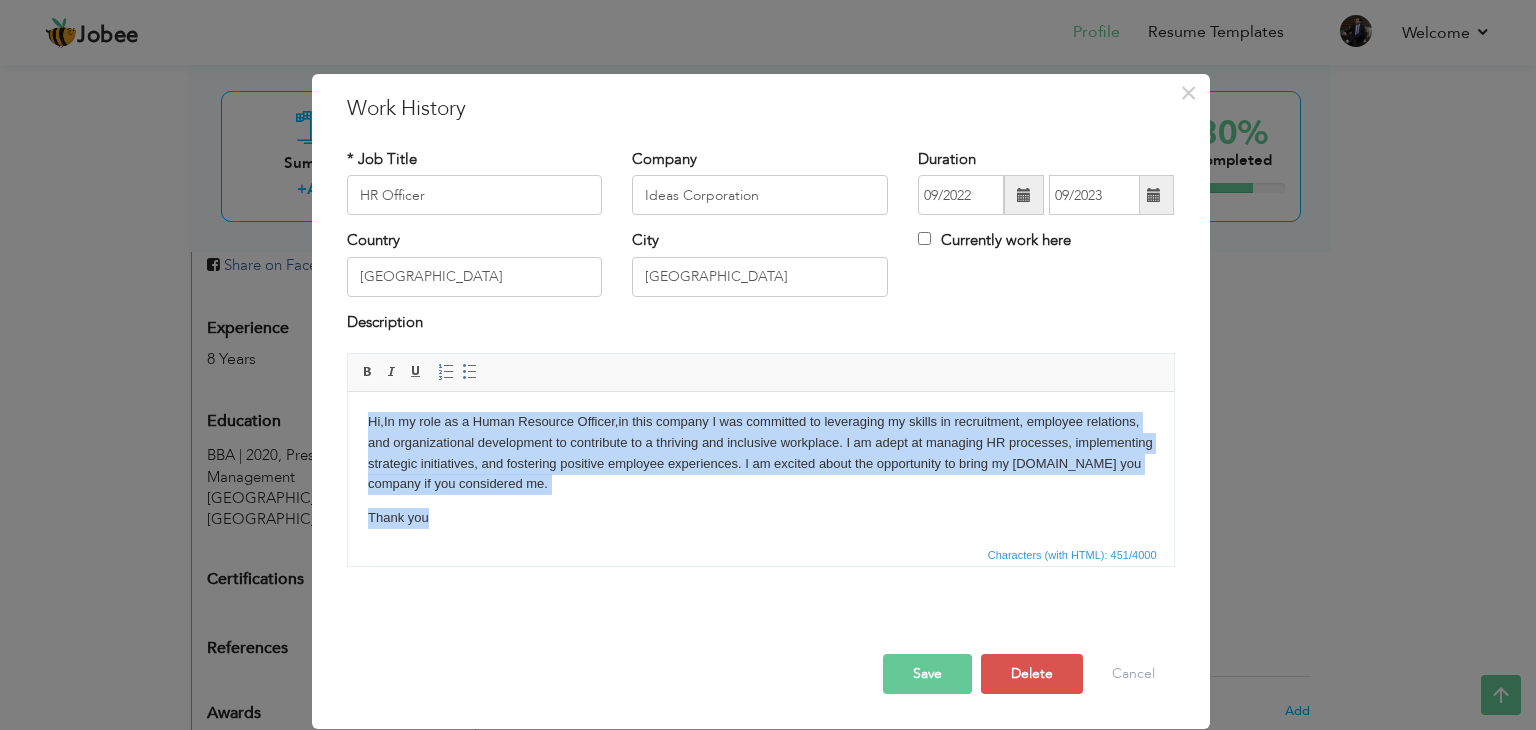 copy on "Hi,In my role as a Human Resource Officer,in this company I was committed to leveraging my skills in recruitment, employee relations, and organizational development to contribute to a thriving and inclusive workplace. I am adept at managing HR processes, implementing strategic initiatives, and fostering positive employee experiences. I am excited about the opportunity to bring my expertise.in you company if you considered me.  Thank you" 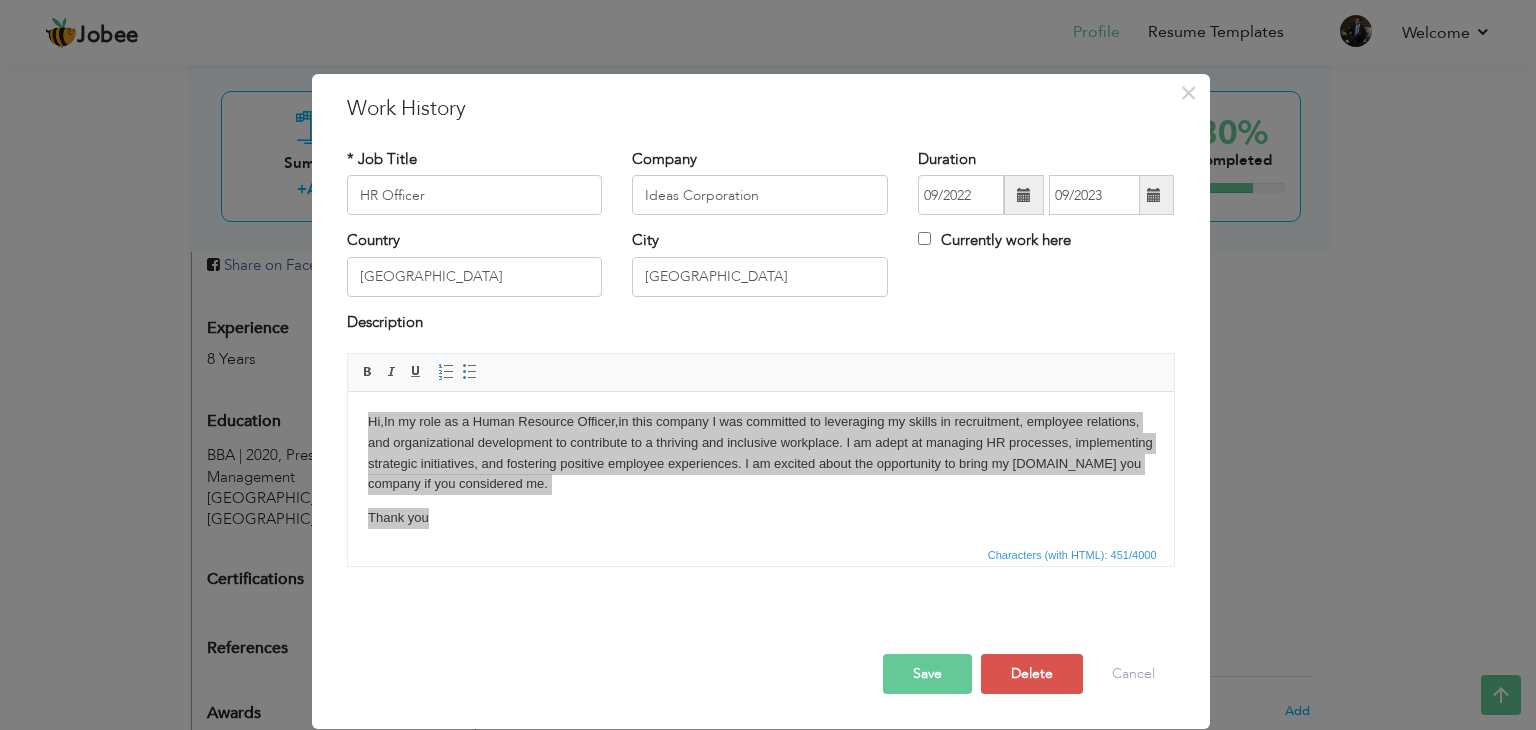 click on "×
Work History
* Job Title
HR Officer
Company
Ideas Corporation
Duration" at bounding box center [768, 365] 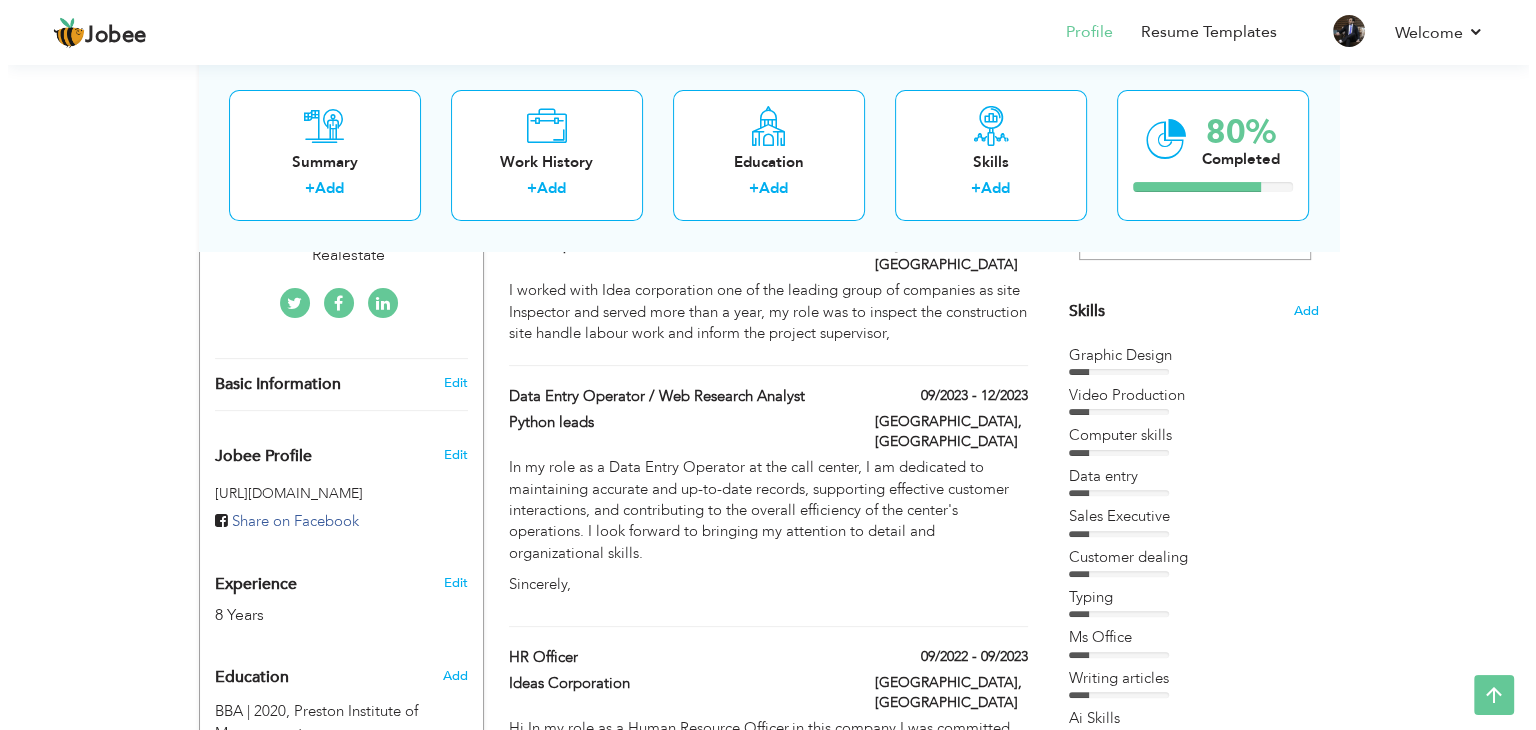 scroll, scrollTop: 453, scrollLeft: 0, axis: vertical 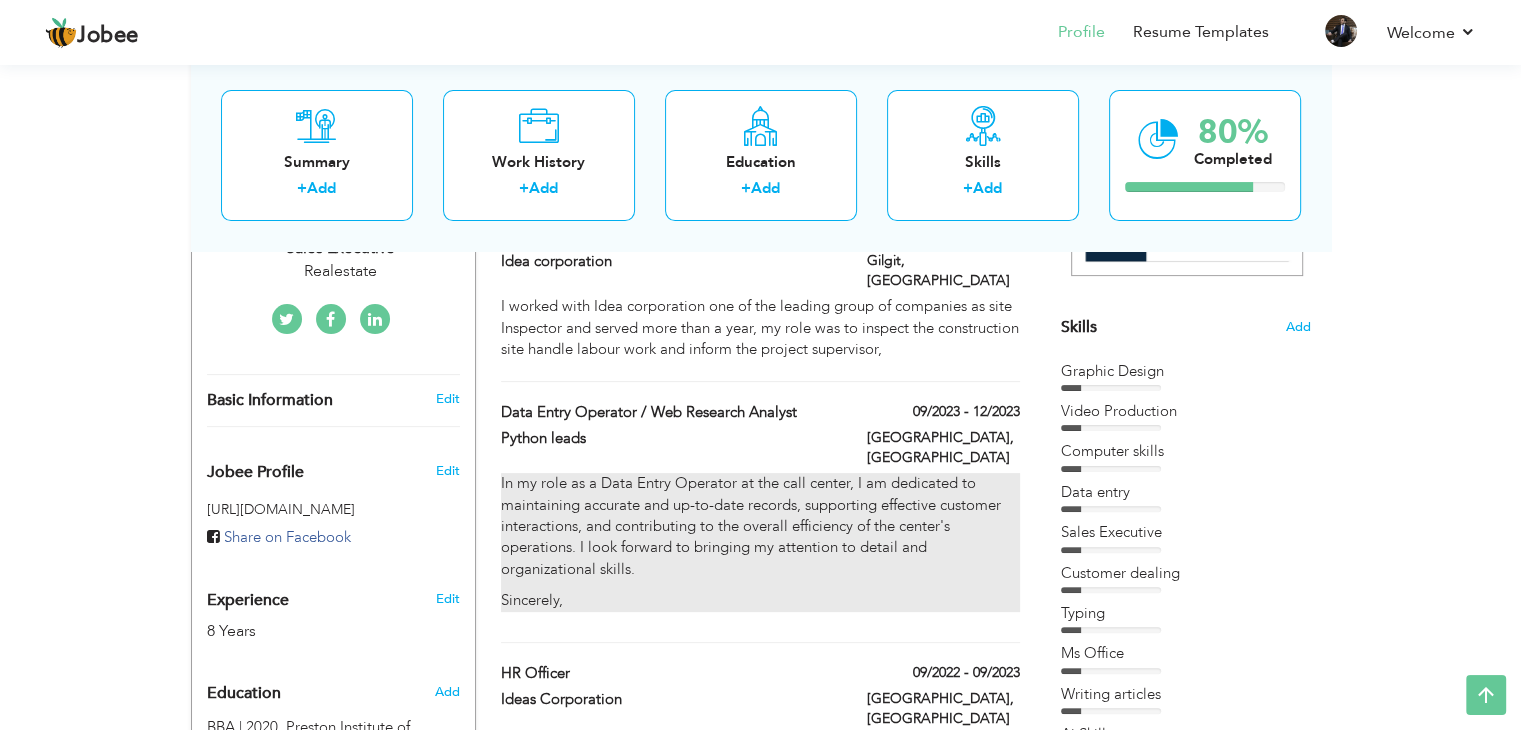 click on "In my role as a Data Entry Operator at the call center, I am dedicated to maintaining accurate and up-to-date records, supporting effective customer interactions, and contributing to the overall efficiency of the center's operations. I look forward to bringing my attention to detail and organizational skills." at bounding box center (760, 526) 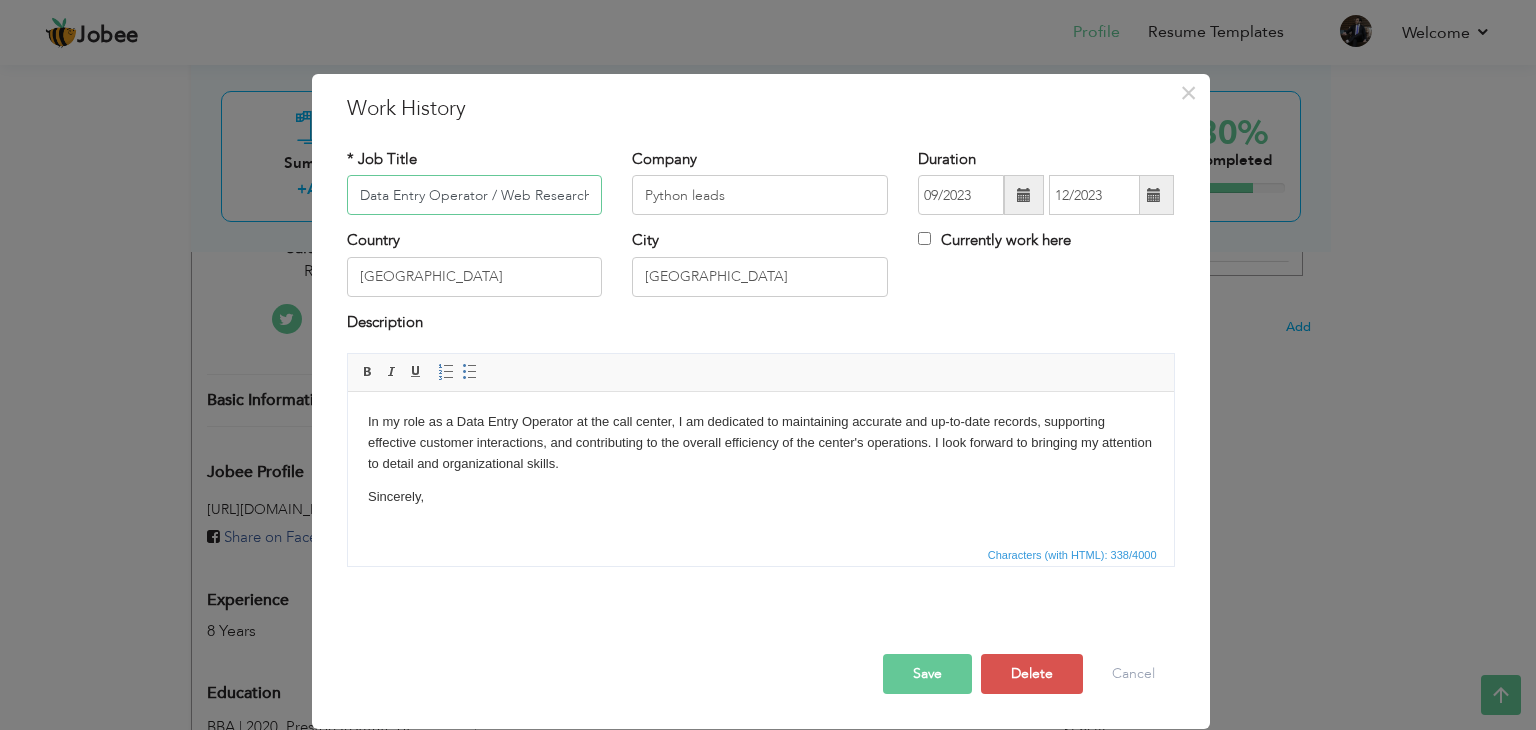 scroll, scrollTop: 0, scrollLeft: 46, axis: horizontal 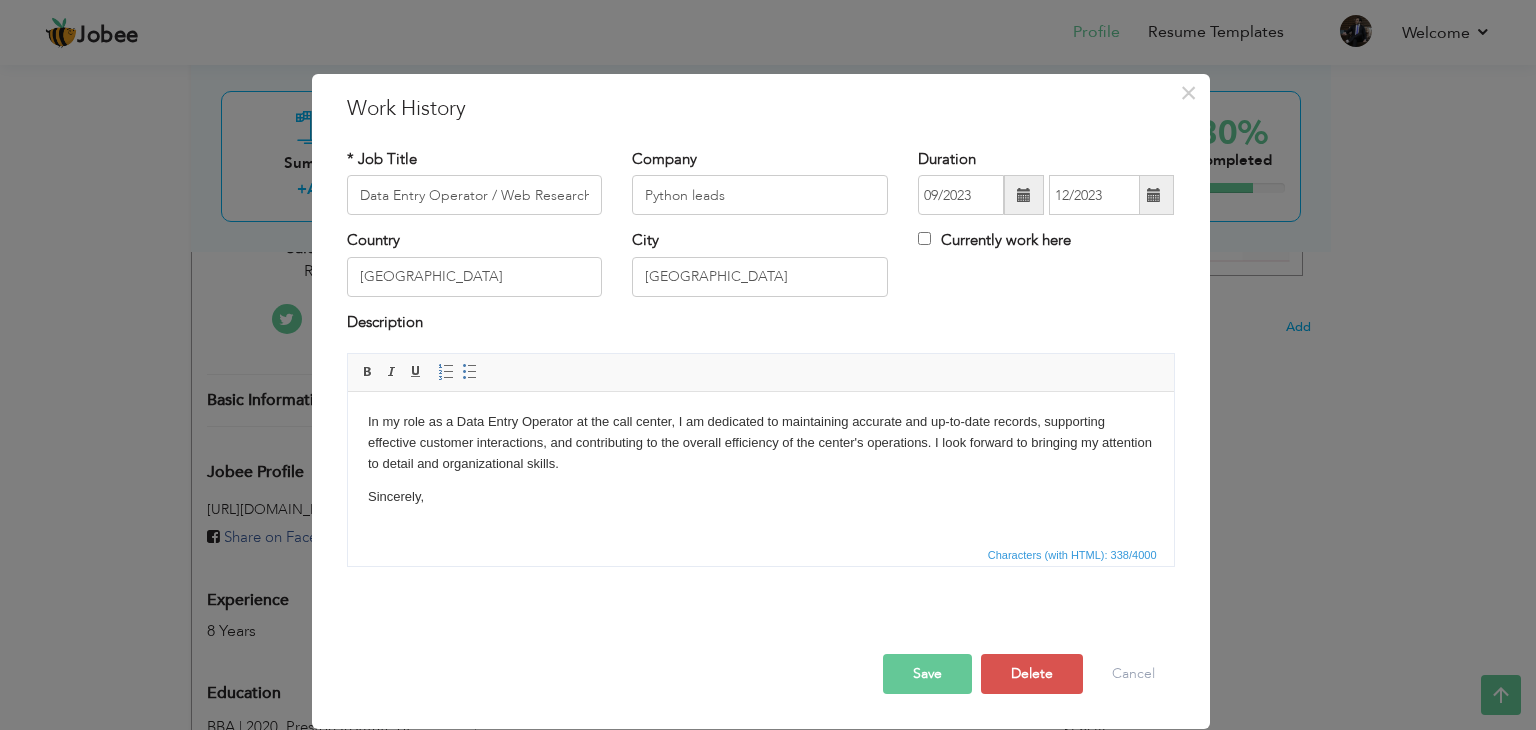 click on "In my role as a Data Entry Operator at the call center, I am dedicated to maintaining accurate and up-to-date records, supporting effective customer interactions, and contributing to the overall efficiency of the center's operations. I look forward to bringing my attention to detail and organizational skills." at bounding box center [760, 443] 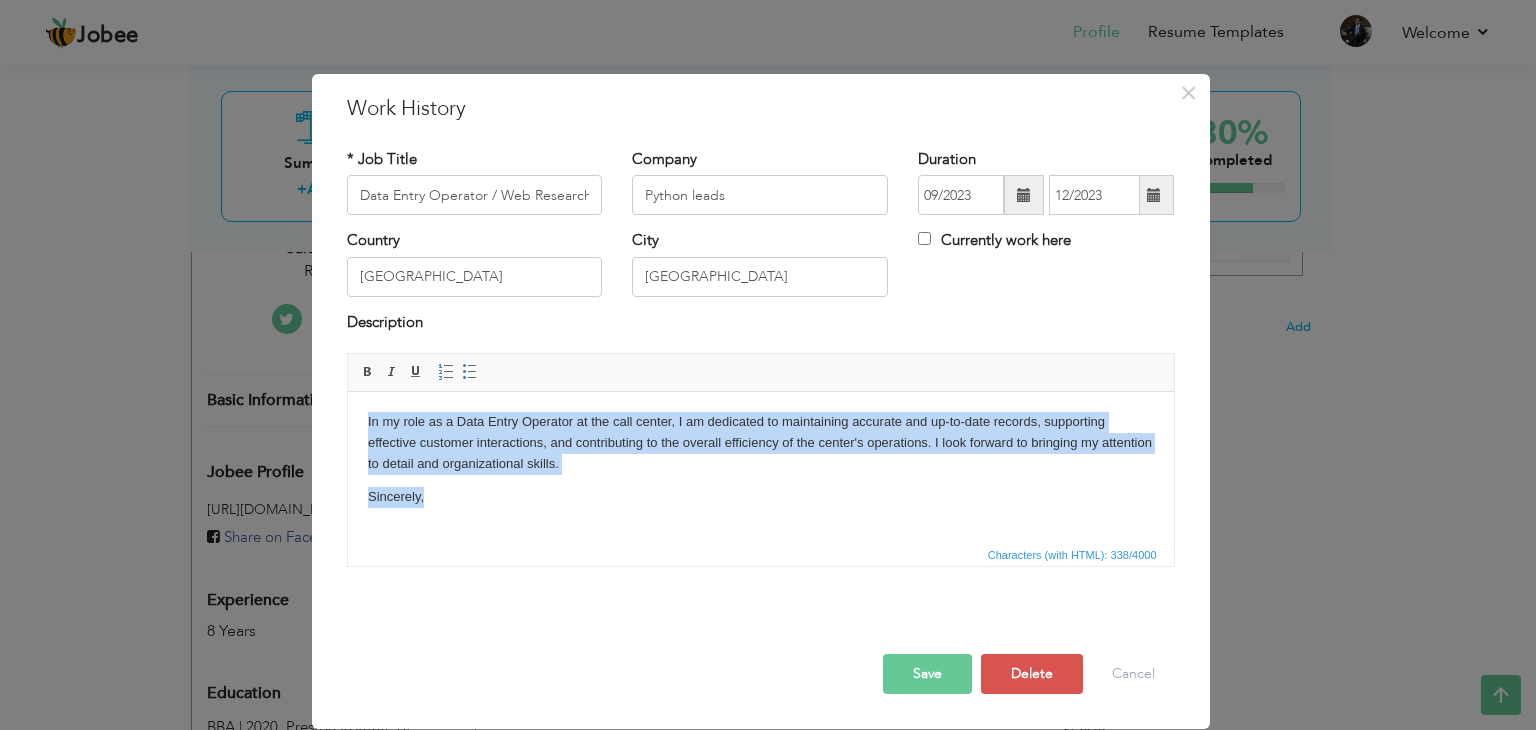 copy on "In my role as a Data Entry Operator at the call center, I am dedicated to maintaining accurate and up-to-date records, supporting effective customer interactions, and contributing to the overall efficiency of the center's operations. I look forward to bringing my attention to detail and organizational skills. Sincerely," 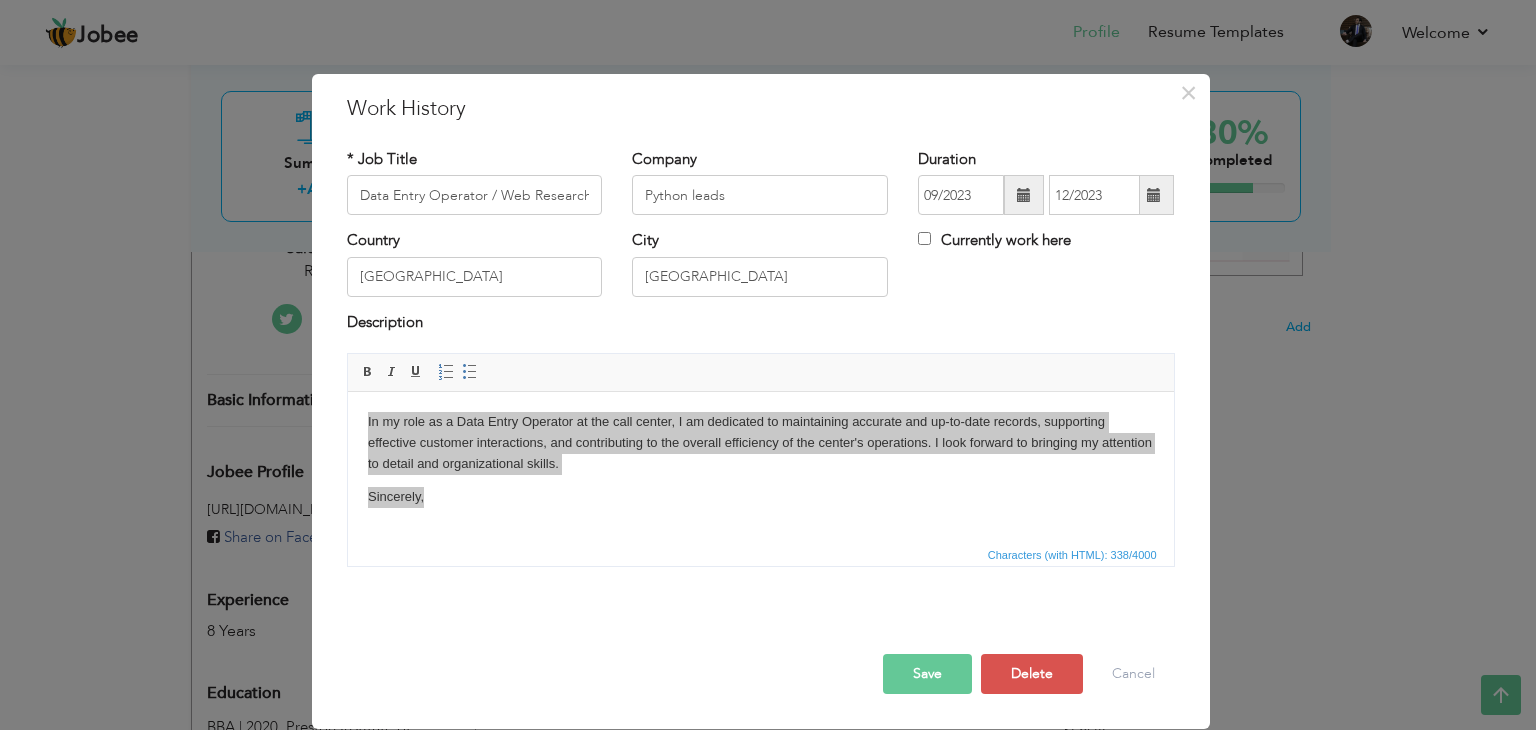 click on "×
Work History
* Job Title
Data Entry Operator / Web Research Analyst
Company
Python leads
Duration 09/2023 12/2023" at bounding box center [768, 365] 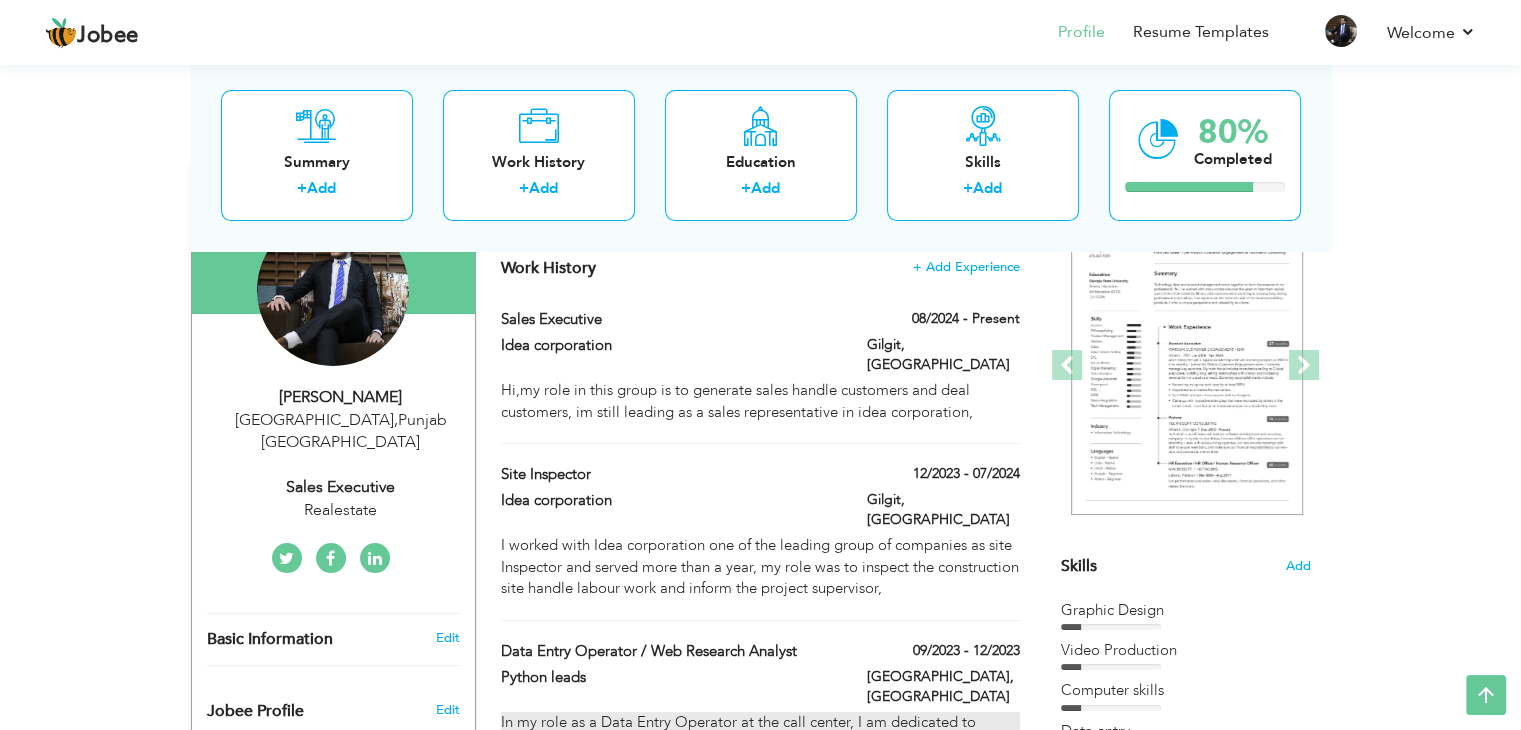scroll, scrollTop: 212, scrollLeft: 0, axis: vertical 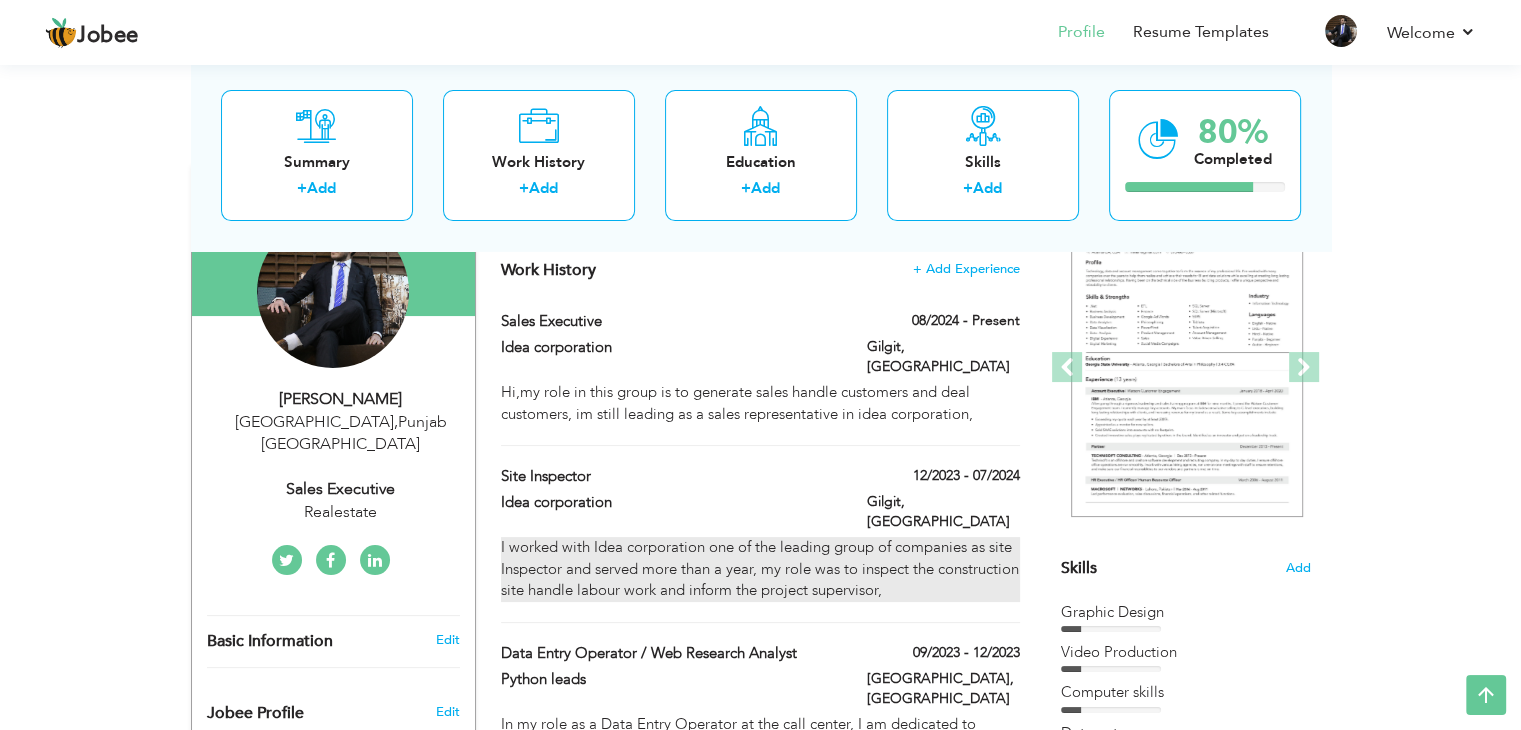 click on "I worked with Idea corporation one of the leading group of companies as site Inspector and served more than a year, my role was to inspect the construction site handle labour work and inform the project supervisor," at bounding box center [760, 569] 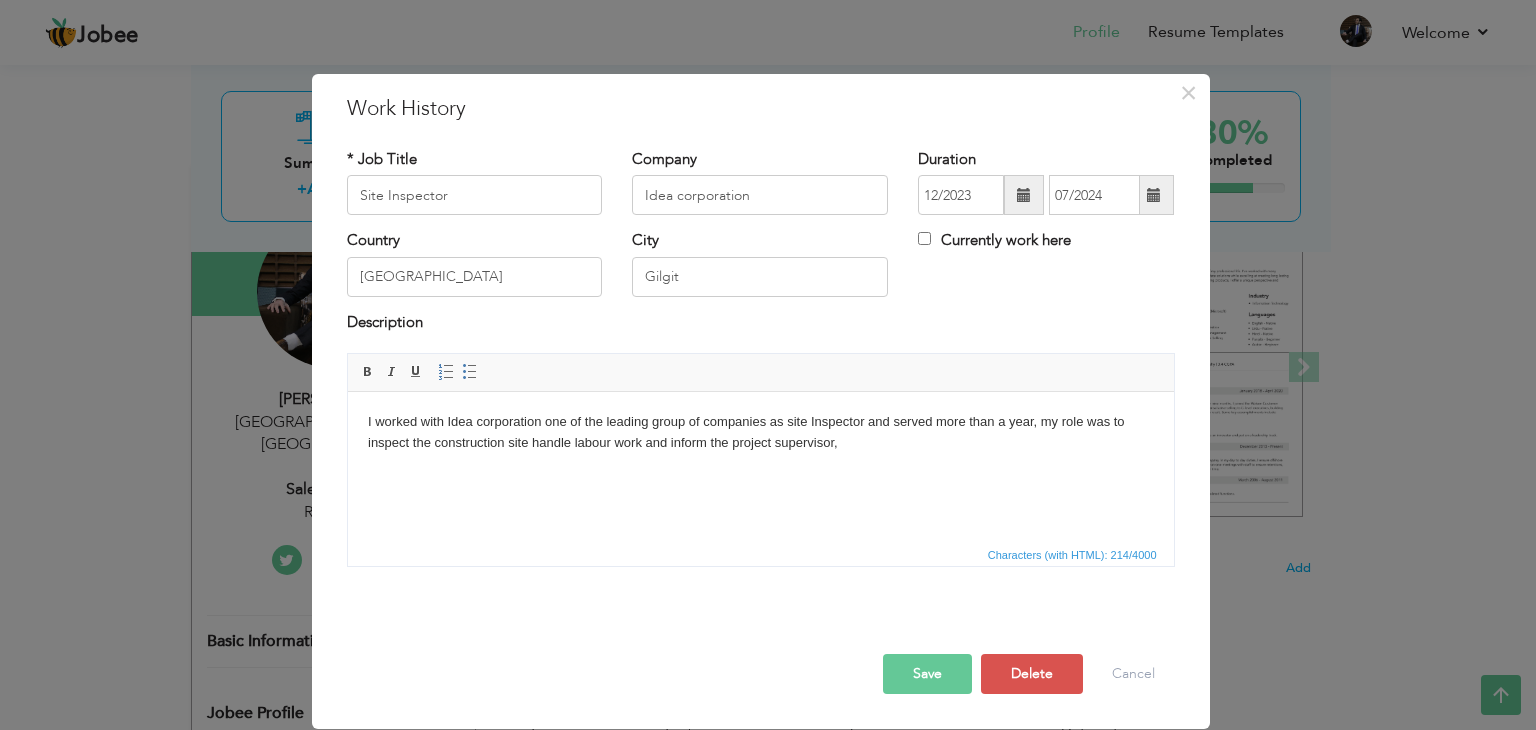 click on "I worked with Idea corporation one of the leading group of companies as site Inspector and served more than a year, my role was to inspect the construction site handle labour work and inform the project supervisor," at bounding box center [760, 433] 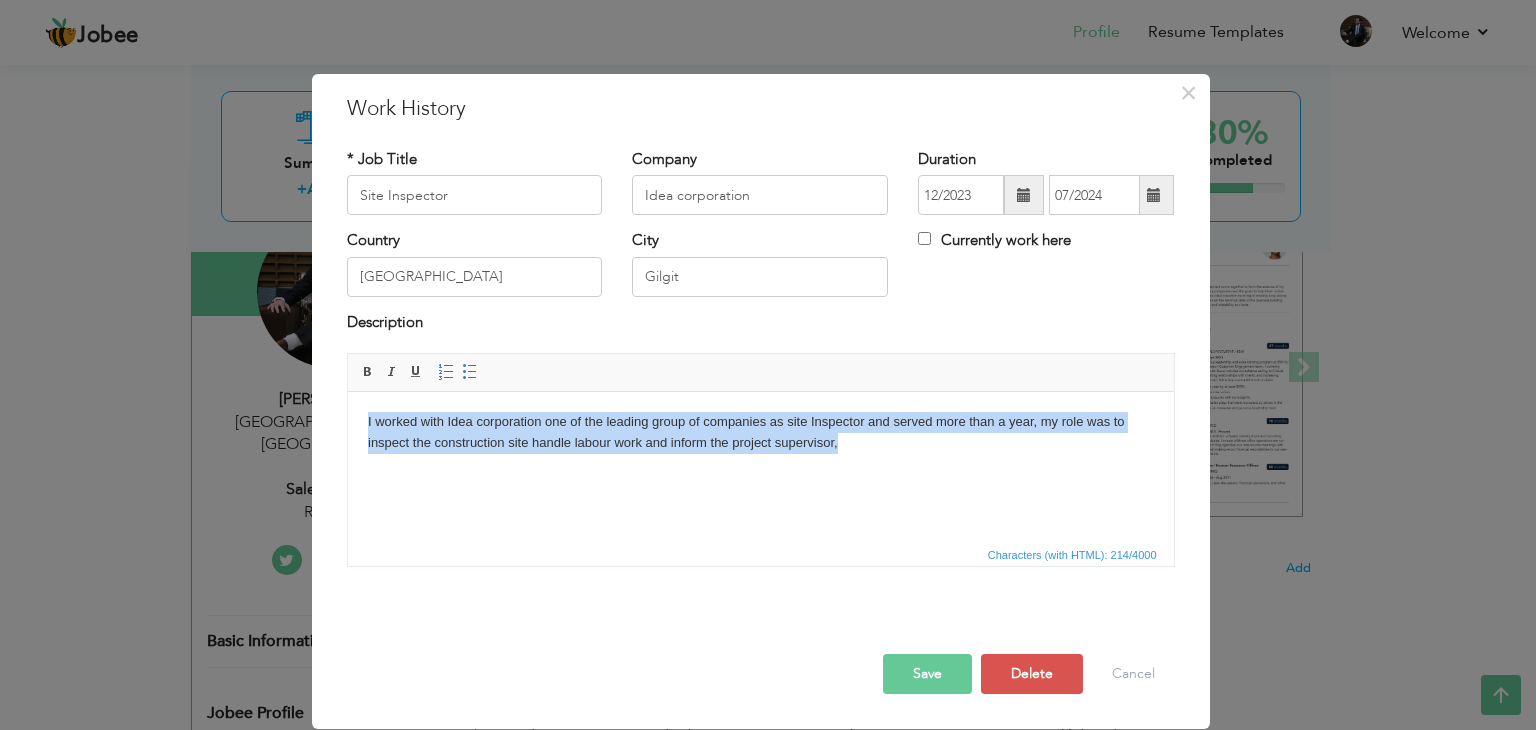 copy on "I worked with Idea corporation one of the leading group of companies as site Inspector and served more than a year, my role was to inspect the construction site handle labour work and inform the project supervisor," 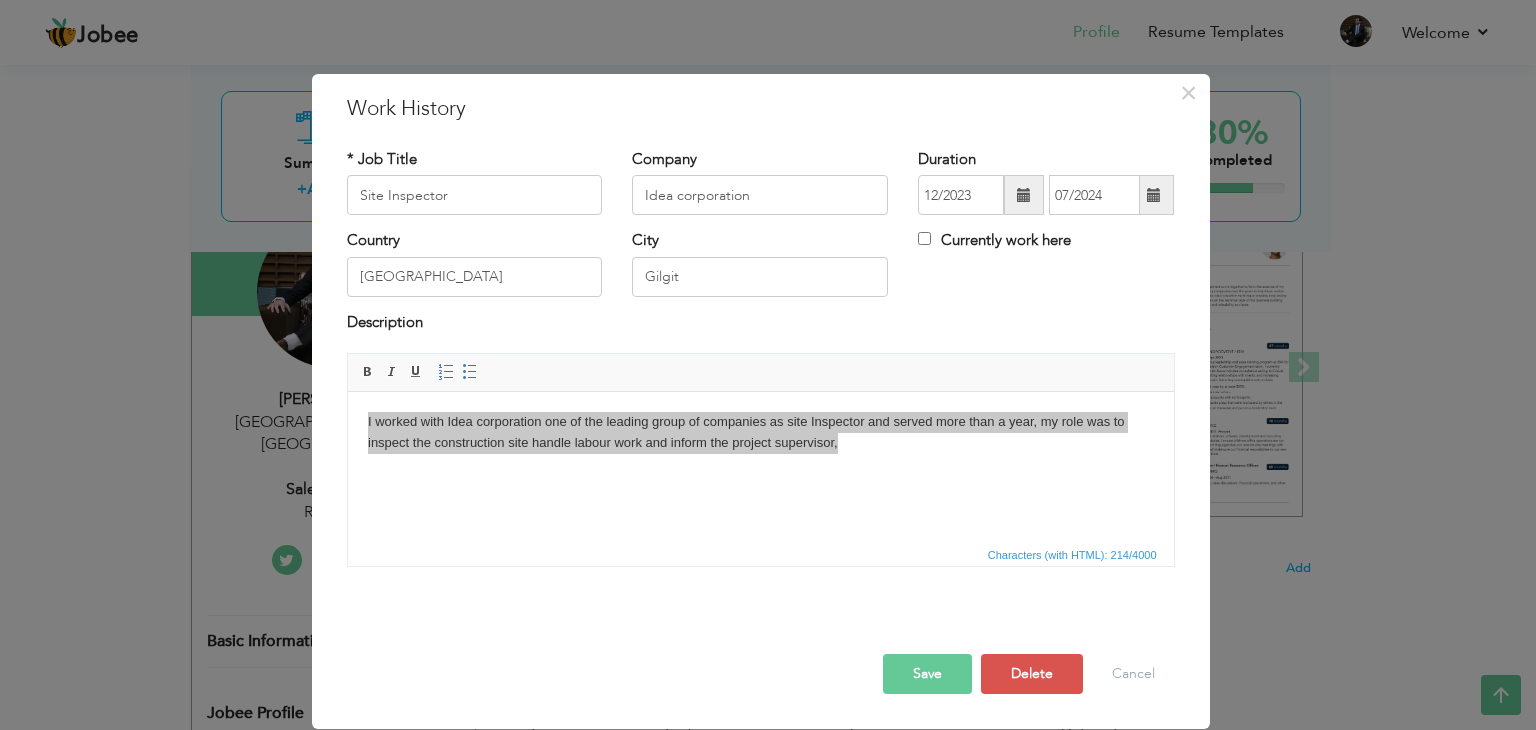 click on "×
Work History
* Job Title
Site Inspector
Company
Idea corporation
City" at bounding box center [768, 365] 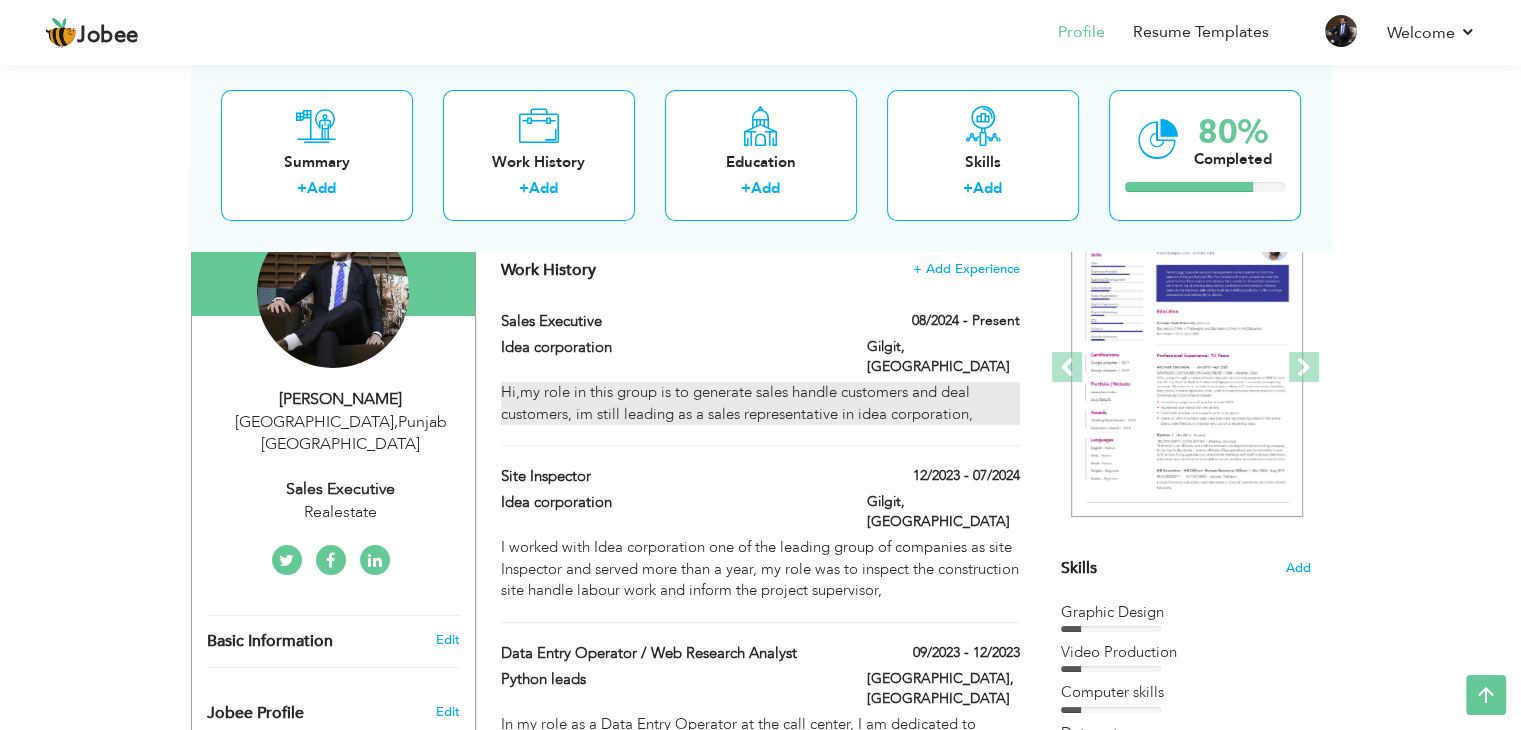 click on "Hi,my role in this group is to generate sales handle customers and deal customers, im still leading as a sales representative in idea corporation," at bounding box center [760, 403] 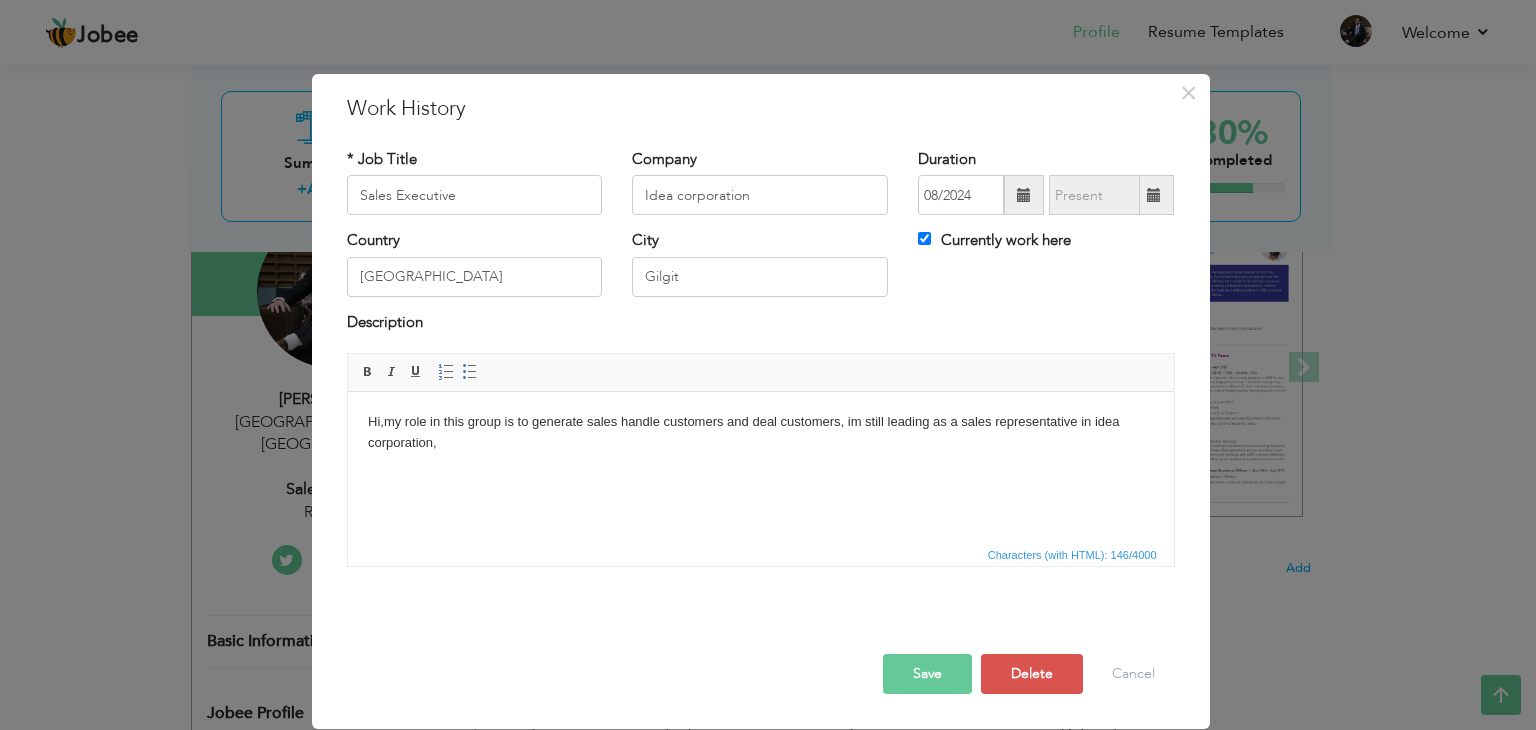 click on "Hi,my role in this group is to generate sales handle customers and deal customers, im still leading as a sales representative in idea corporation," at bounding box center [760, 433] 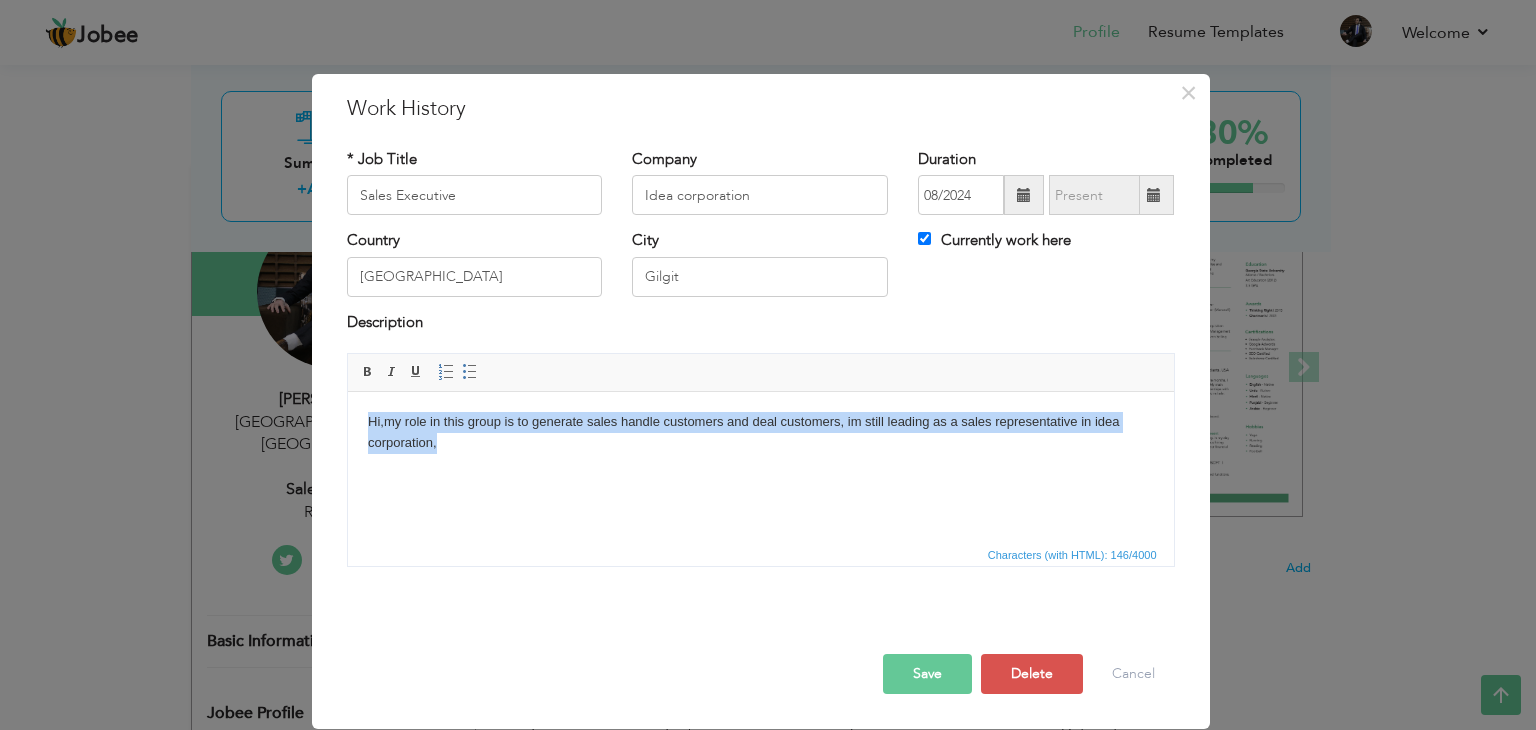 copy on "Hi,my role in this group is to generate sales handle customers and deal customers, im still leading as a sales representative in idea corporation," 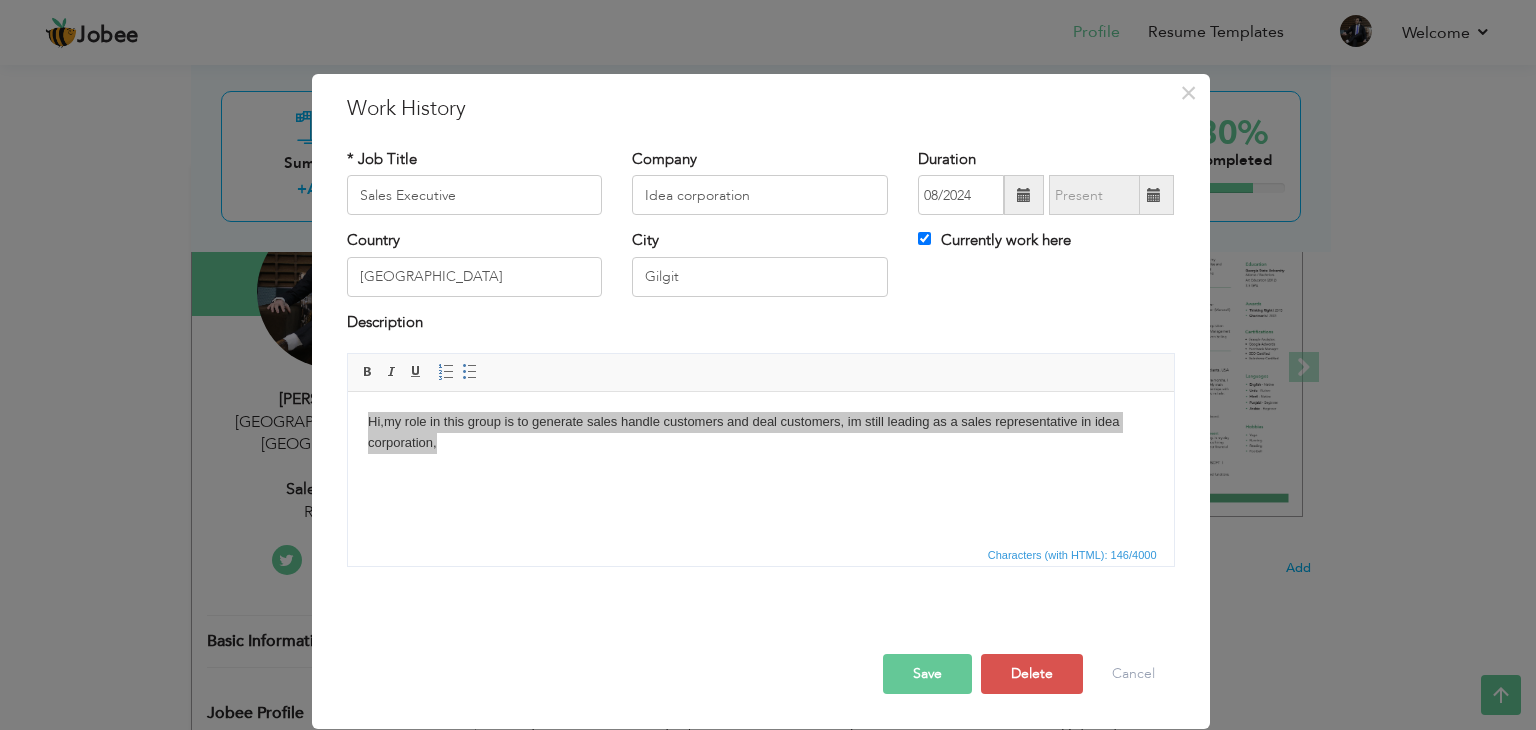 click on "×
Work History
* Job Title
Sales Executive
Company
Idea corporation
City" at bounding box center [768, 365] 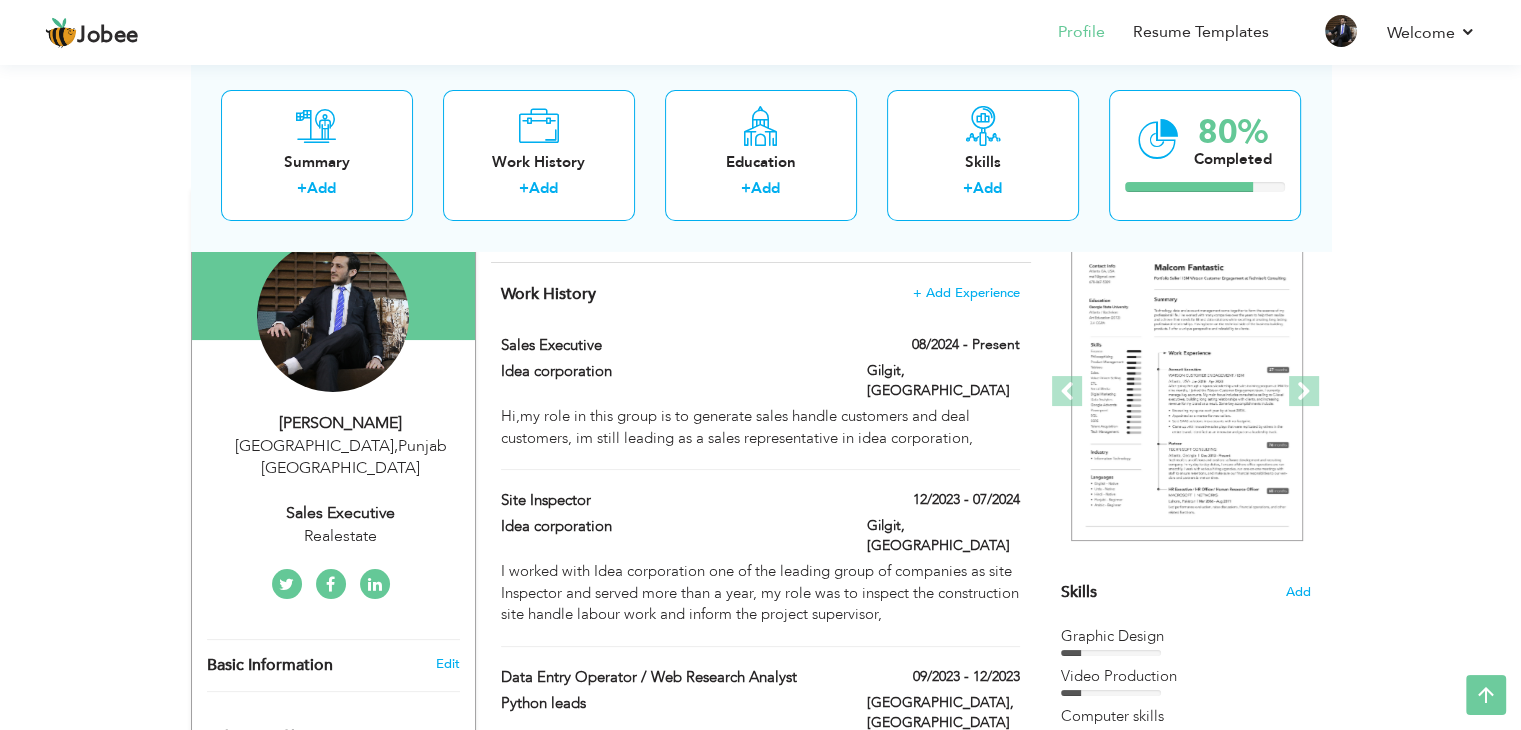 scroll, scrollTop: 190, scrollLeft: 0, axis: vertical 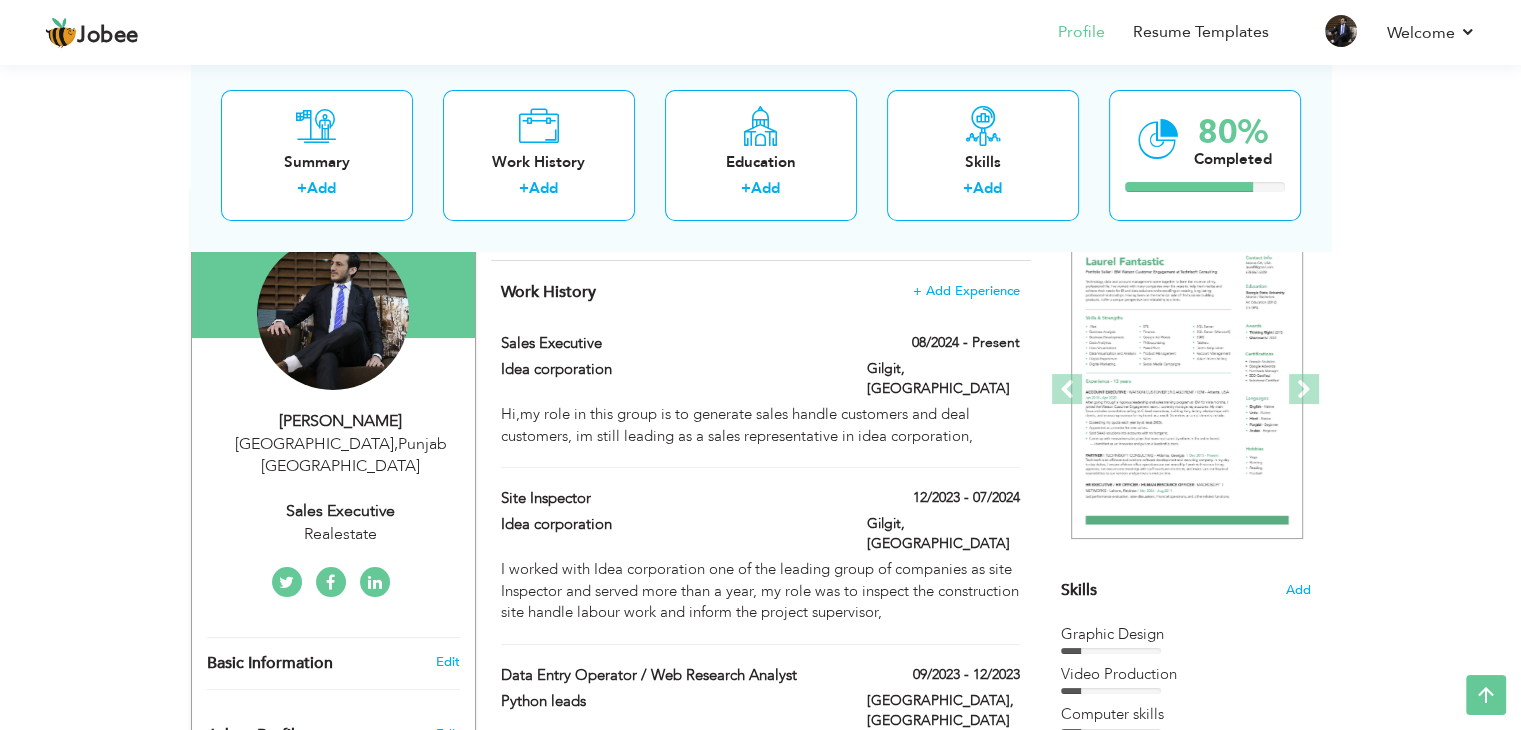 click on "Profile
Resume Templates
Resume Templates
Cover Letters
About
My Resume
Welcome
Settings
Log off" at bounding box center [760, 34] 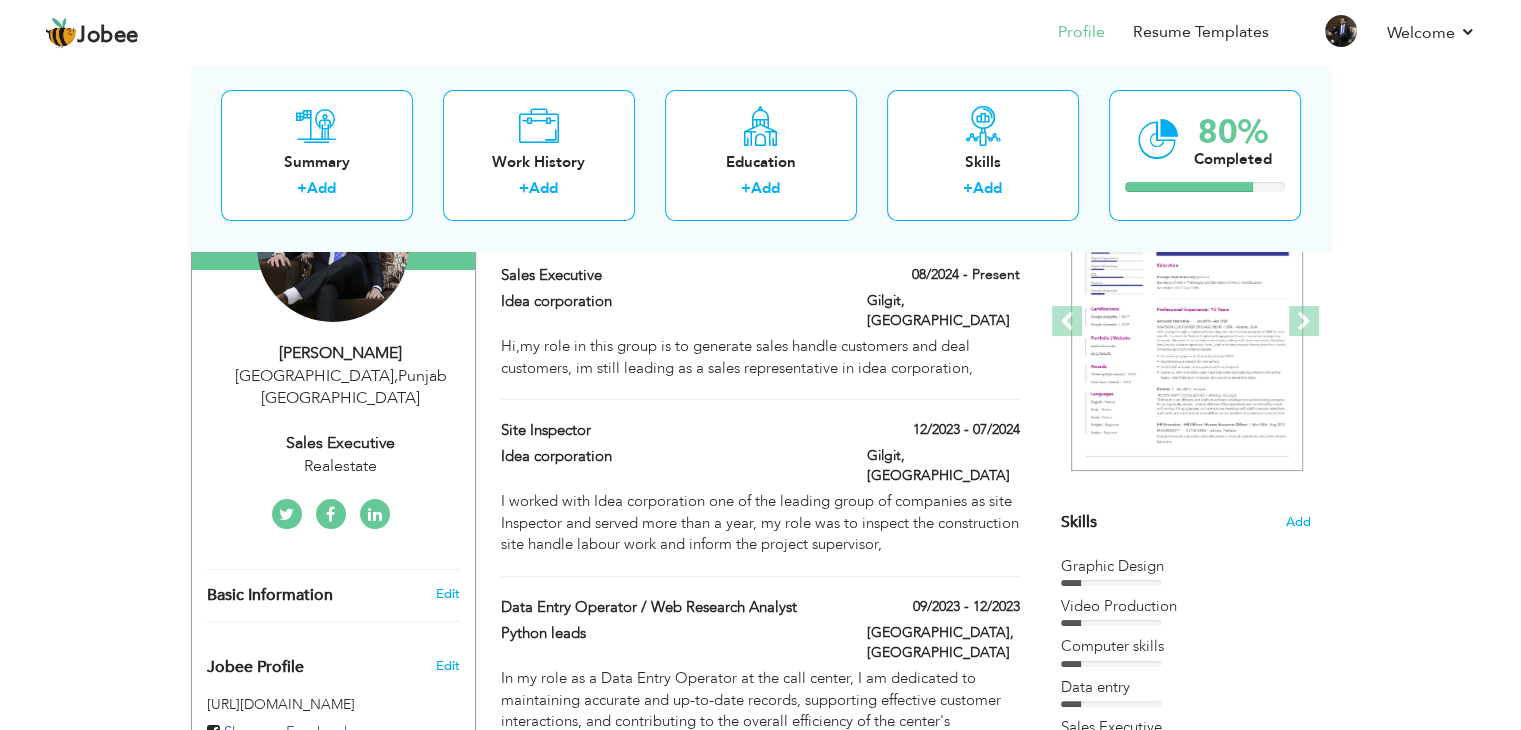 scroll, scrollTop: 288, scrollLeft: 0, axis: vertical 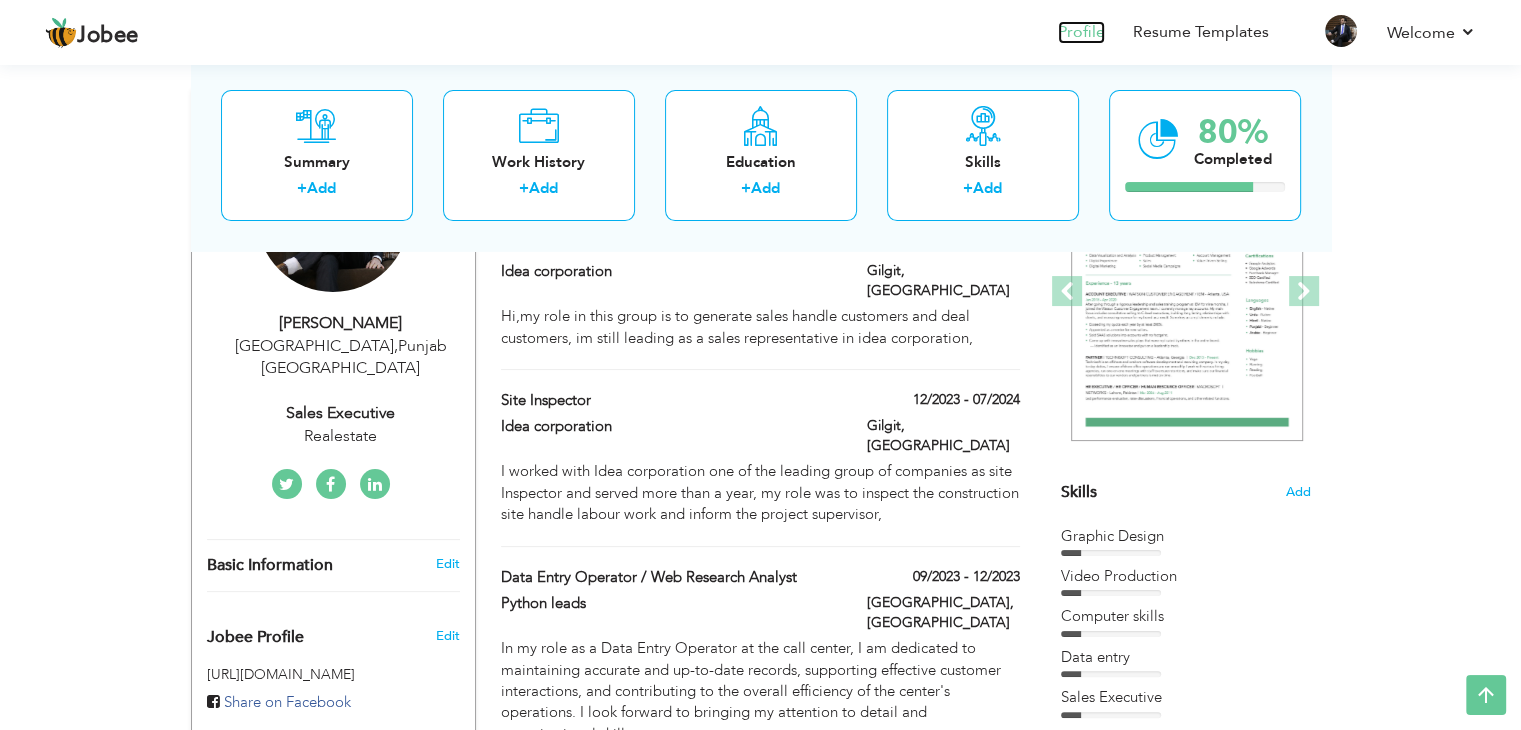 click on "Profile" at bounding box center [1081, 32] 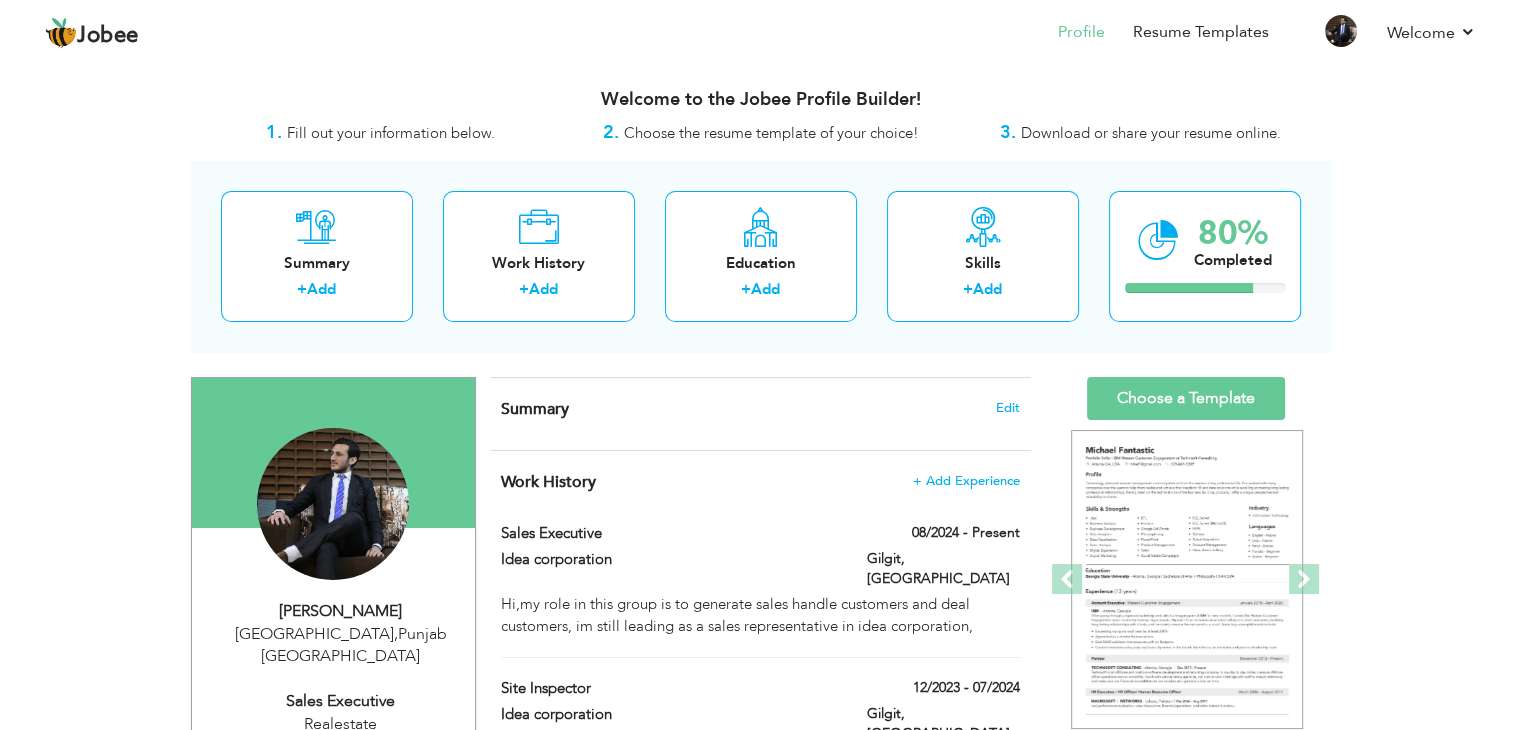 scroll, scrollTop: 0, scrollLeft: 0, axis: both 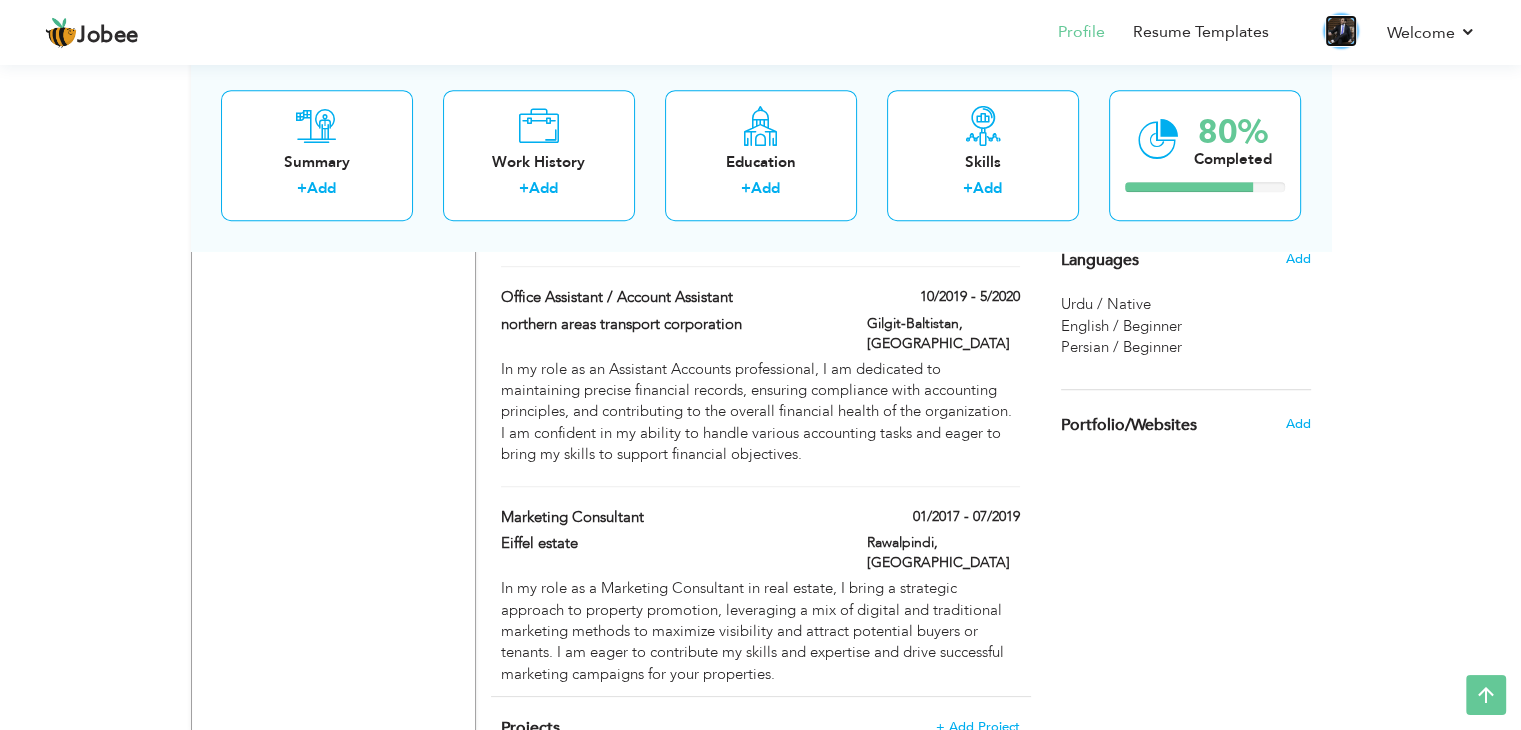 click at bounding box center [1341, 31] 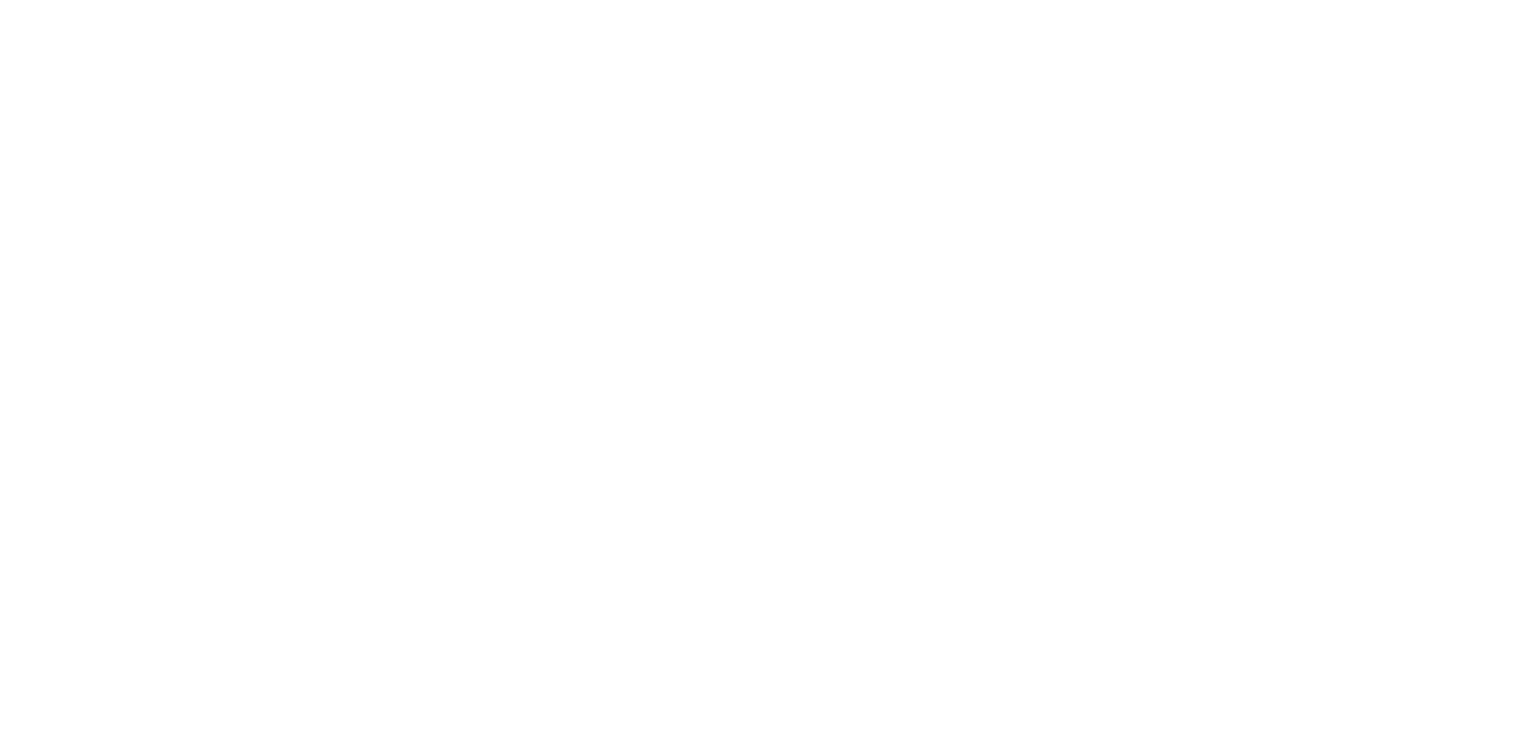 scroll, scrollTop: 0, scrollLeft: 0, axis: both 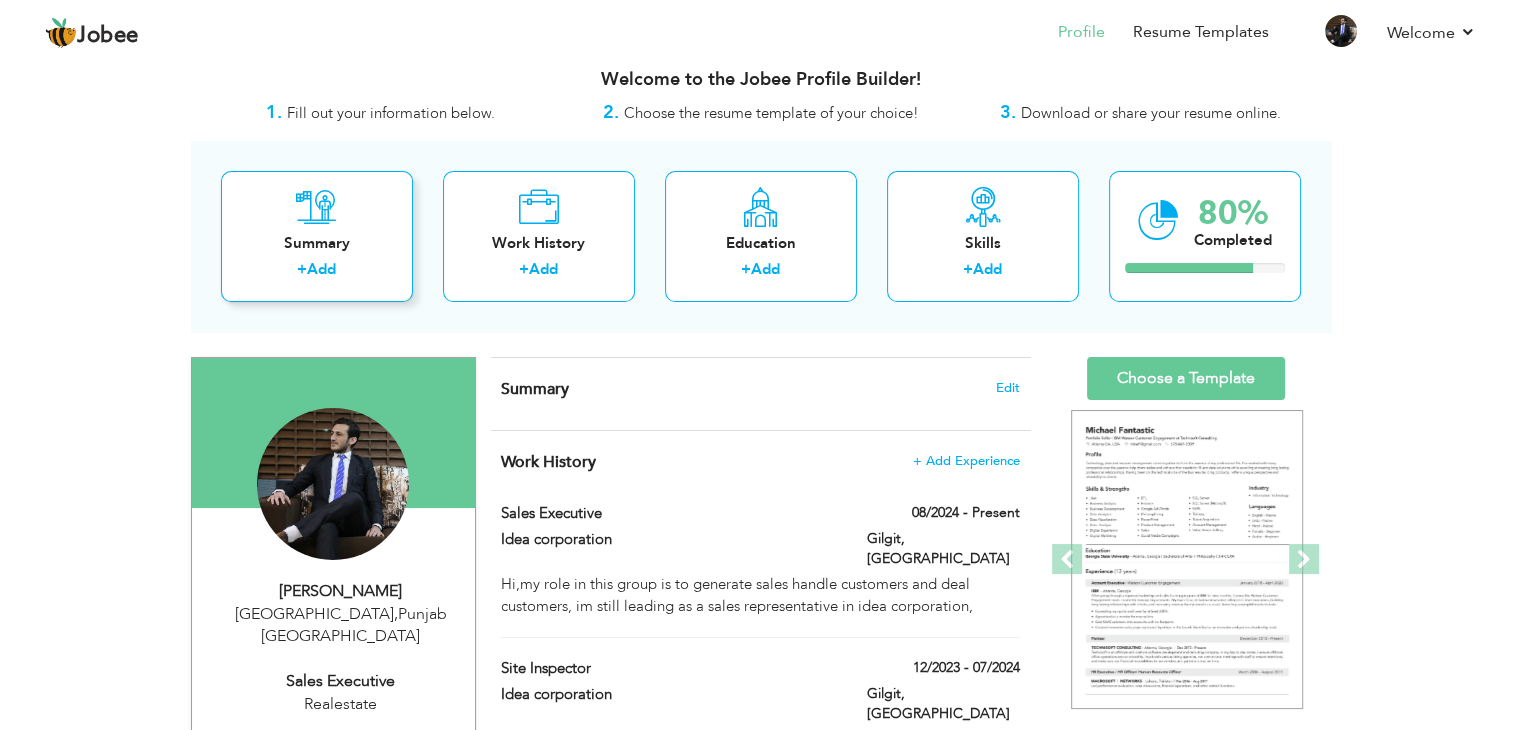 click on "Summary
+  Add" at bounding box center [317, 236] 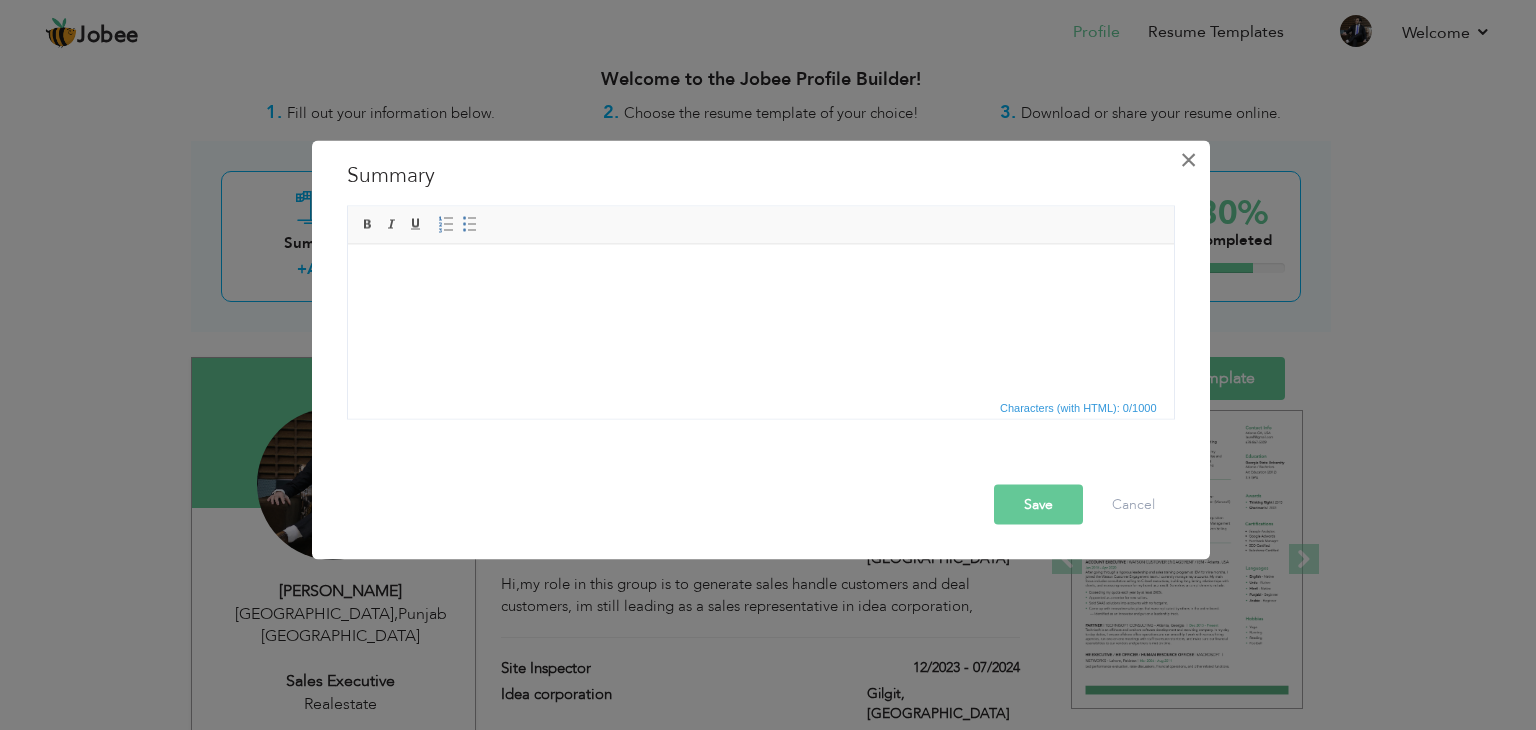 click on "×" at bounding box center (1188, 160) 